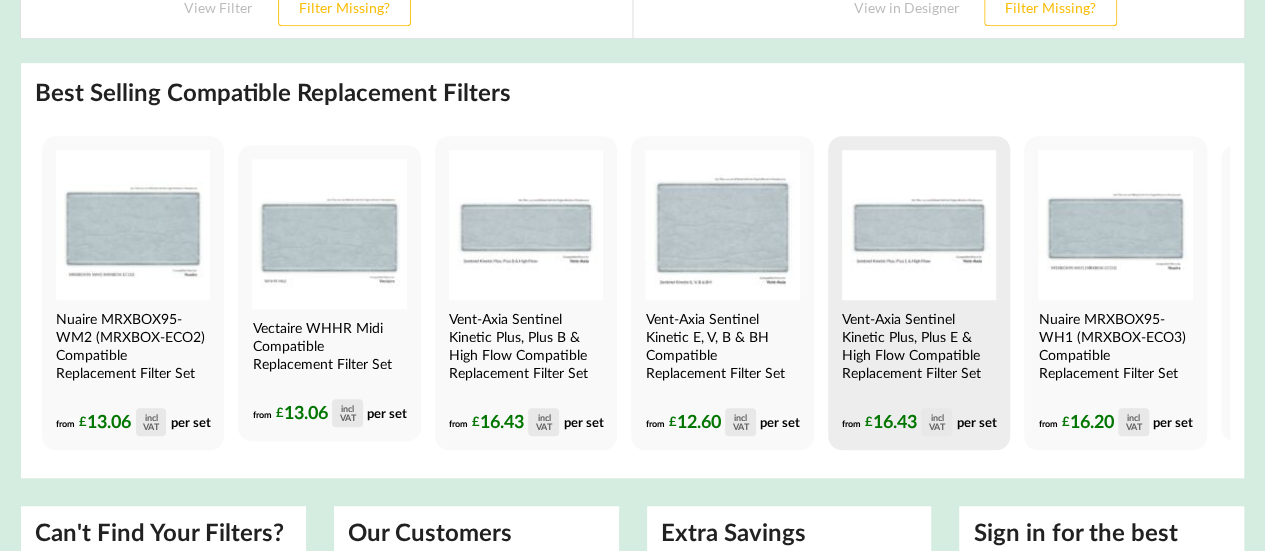 scroll, scrollTop: 600, scrollLeft: 0, axis: vertical 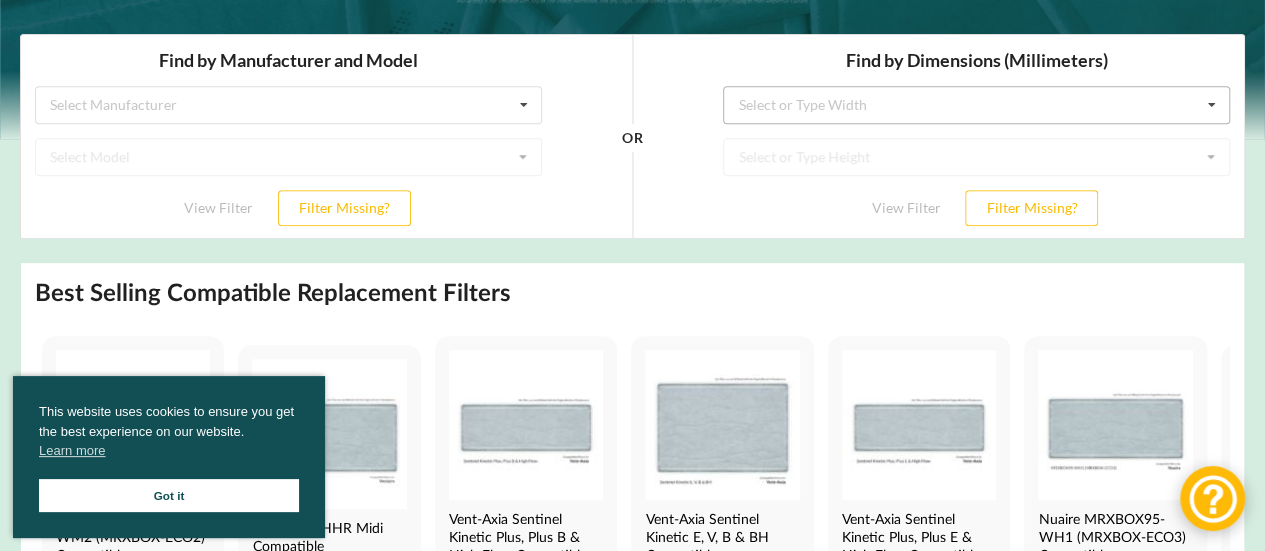 click on "Select or Type Width" at bounding box center [803, 105] 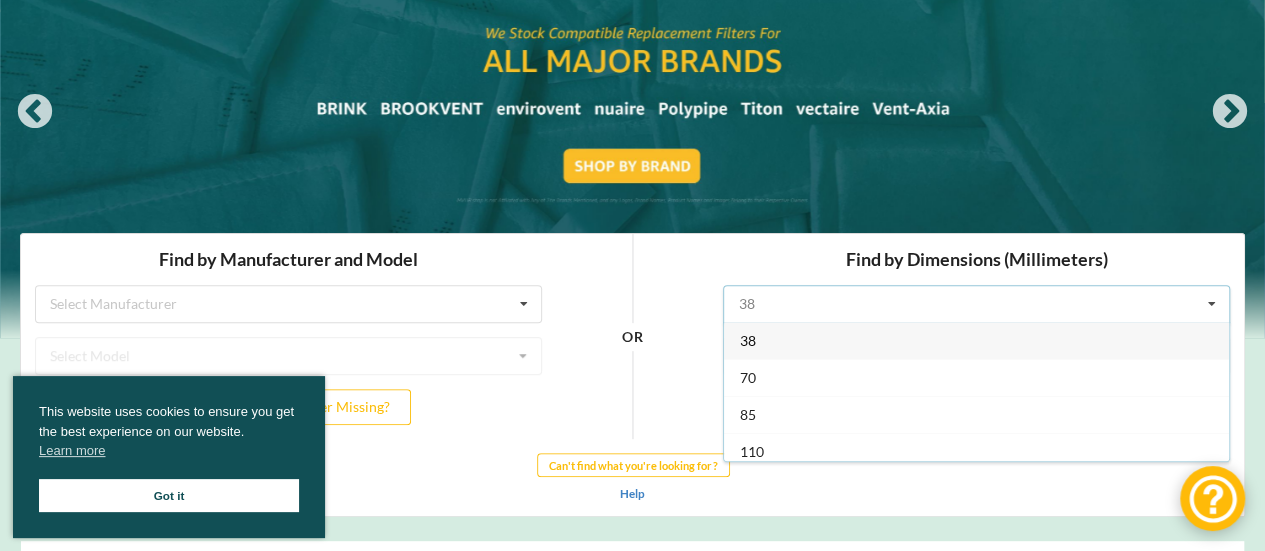scroll, scrollTop: 200, scrollLeft: 0, axis: vertical 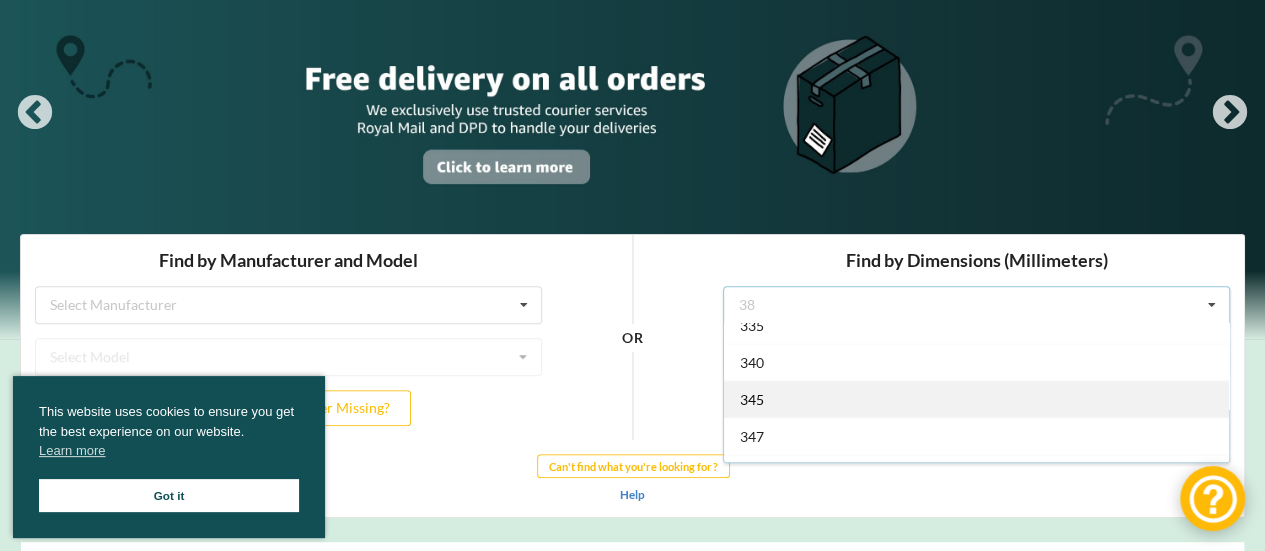 click on "345" at bounding box center [976, 398] 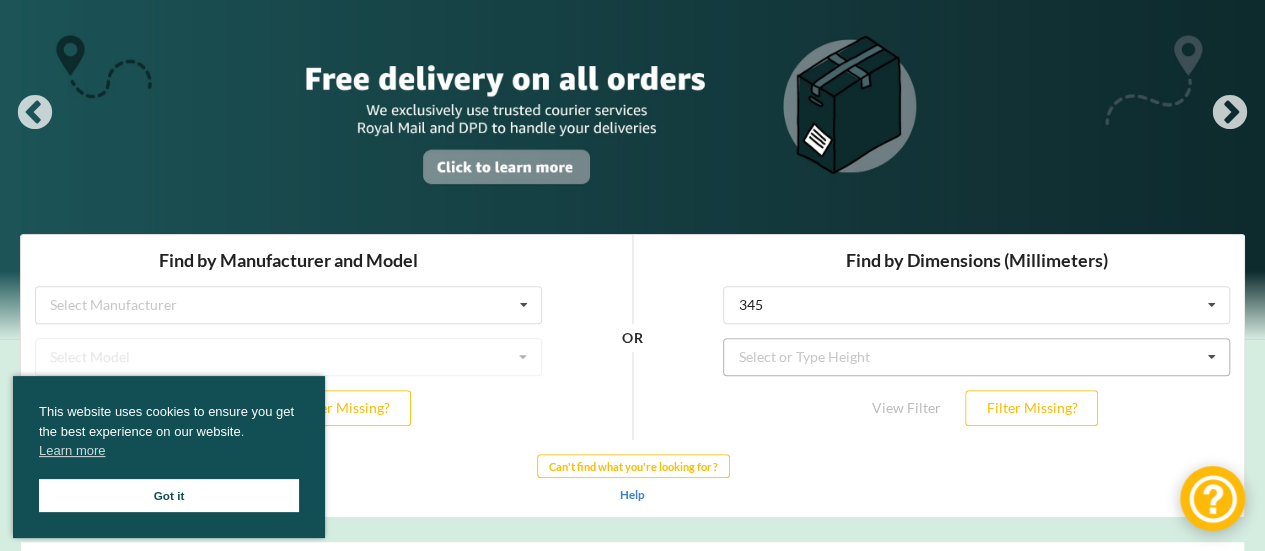 click on "Select or Type Height" at bounding box center [804, 357] 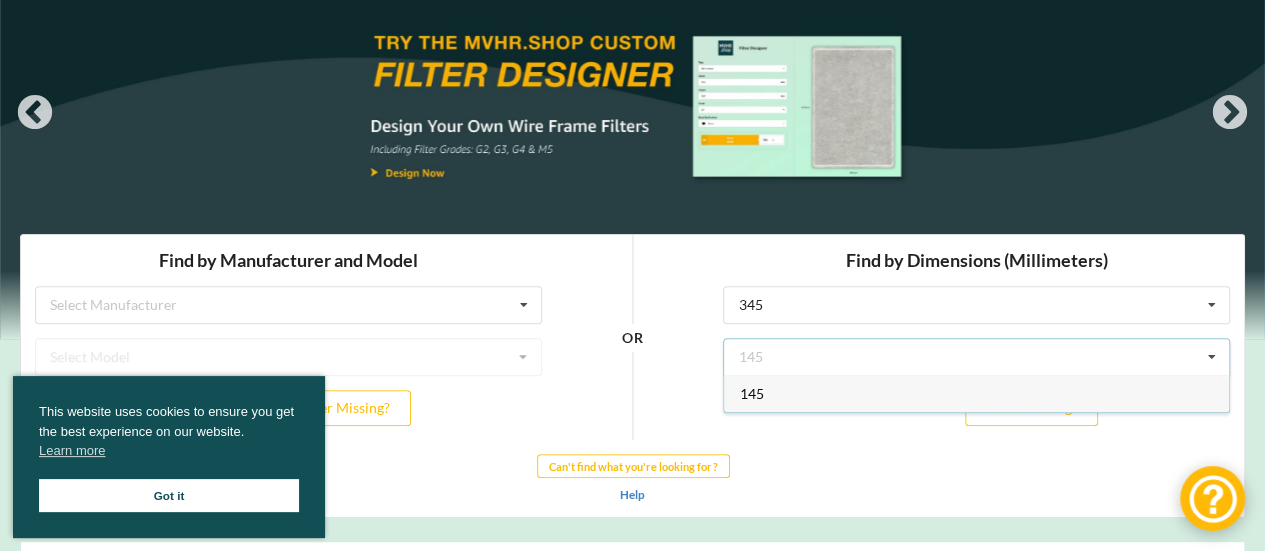 click on "145" at bounding box center (976, 393) 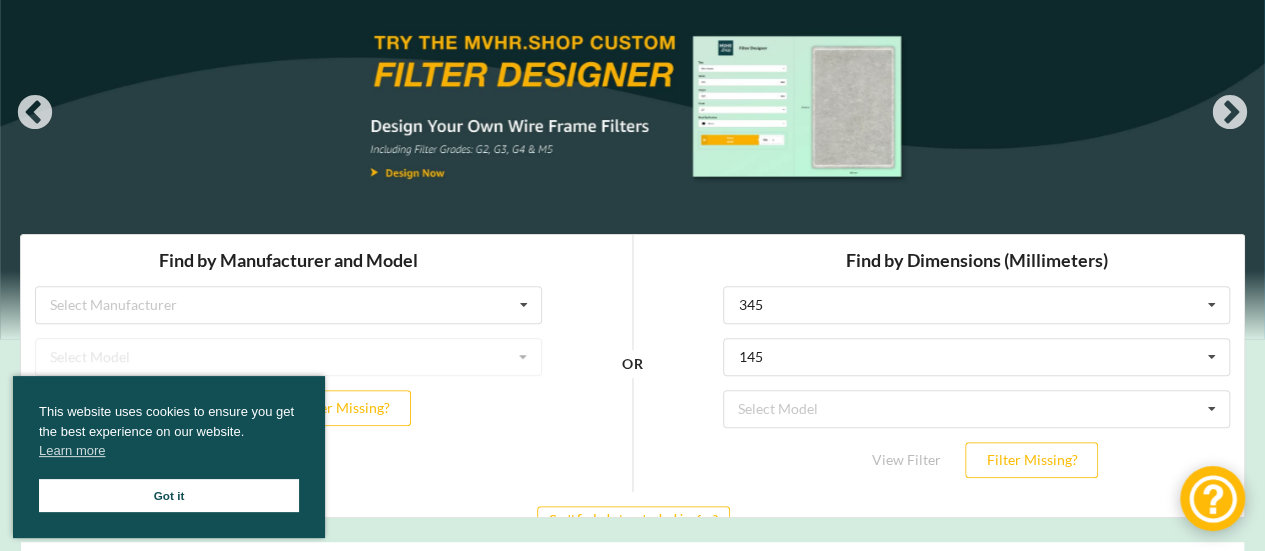 click on "Find by Dimensions (Millimeters) 345 38 70 85 110 118 120 135 136 140 143 145 155 165 175 177 178 180 183 184 185 187 188 189 190 192 193 194 195 196 197 198 200 203 207 210 213 215 220 230 232 233 235 237 240 243 245 250 255 260 265 270 290 294 295 300 310 320 328 330 335 340 345 347 350 360 365 390 395 396 398 400 410 413 415 420 435 467 480 490 495 500 510 513 525 540 565 595 597 220 mm 225 mm 610 700 970 145 145 Select Model Vent-Axia Sentinel Kinetic Horizontal 300Z Vent-Axia Sentinel Kinetic Horizontal 300ZH View Filter Filter Missing?" at bounding box center (976, 363) 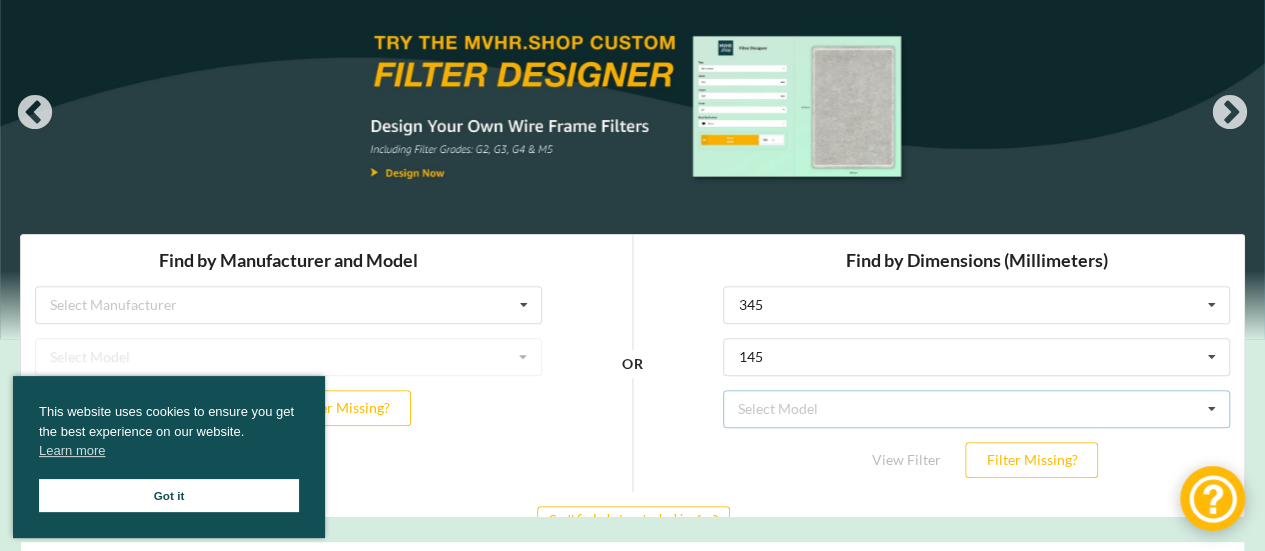 click on "Select Model Vent-Axia Sentinel Kinetic Horizontal 300Z Vent-Axia Sentinel Kinetic Horizontal 300ZH" at bounding box center (976, 409) 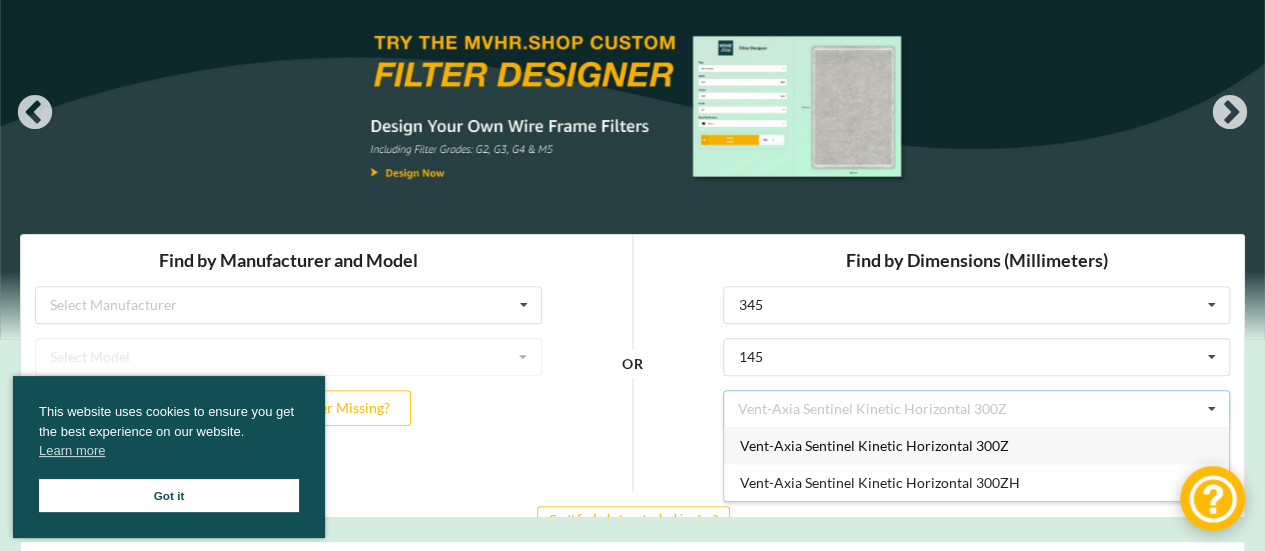 click on "OR" at bounding box center [632, 363] 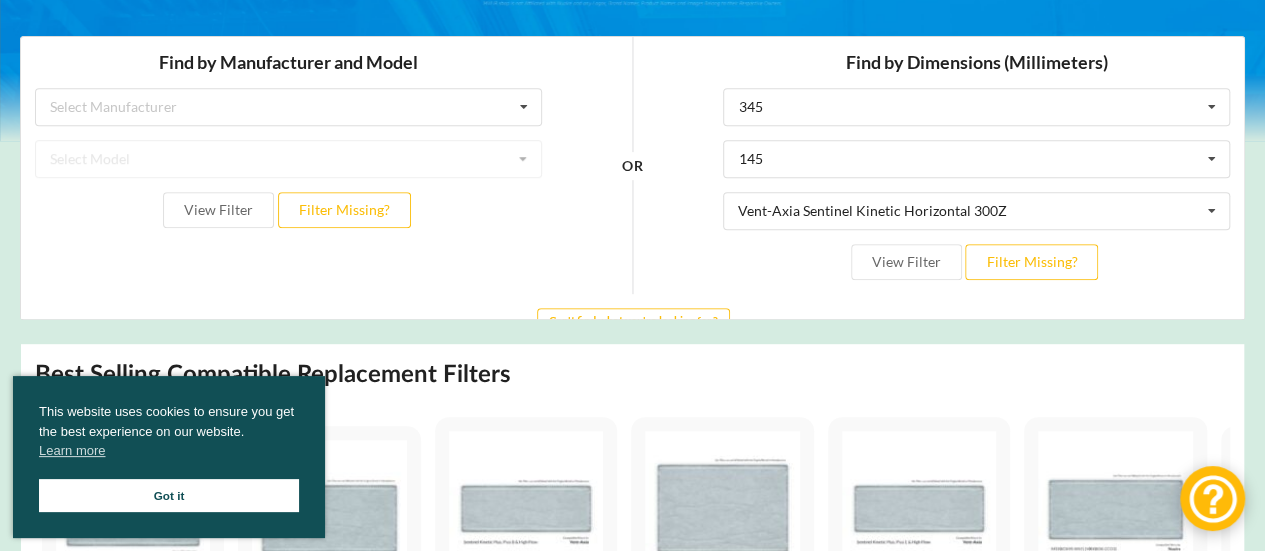 scroll, scrollTop: 400, scrollLeft: 0, axis: vertical 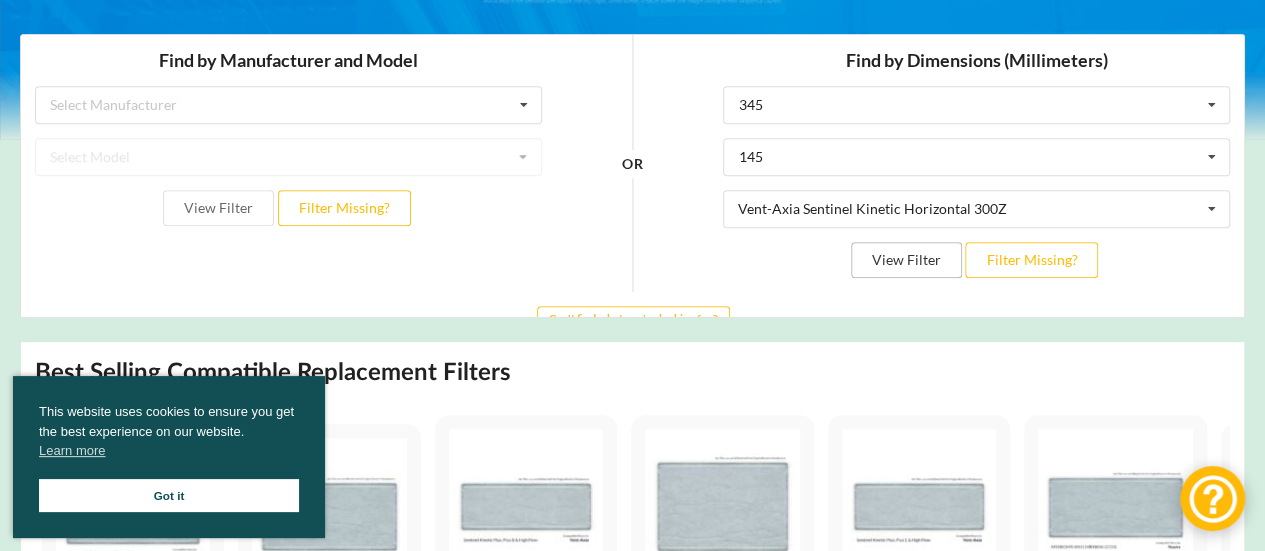 click on "View Filter" at bounding box center [906, 260] 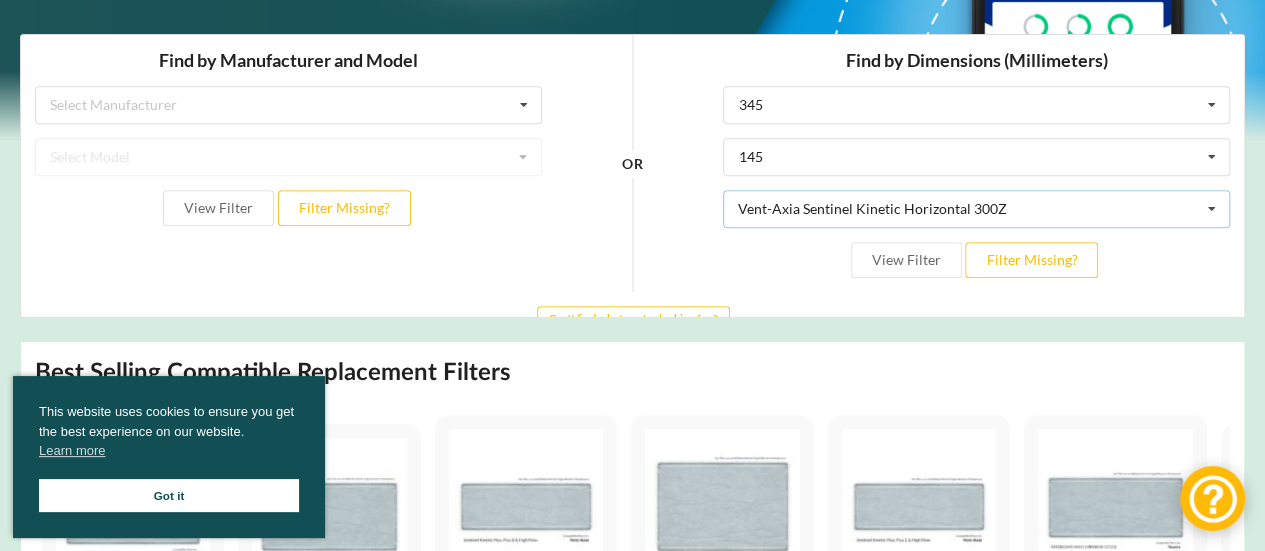 click on "Vent-Axia Sentinel Kinetic Horizontal 300Z Vent-Axia Sentinel Kinetic Horizontal 300Z Vent-Axia Sentinel Kinetic Horizontal 300ZH" at bounding box center [976, 209] 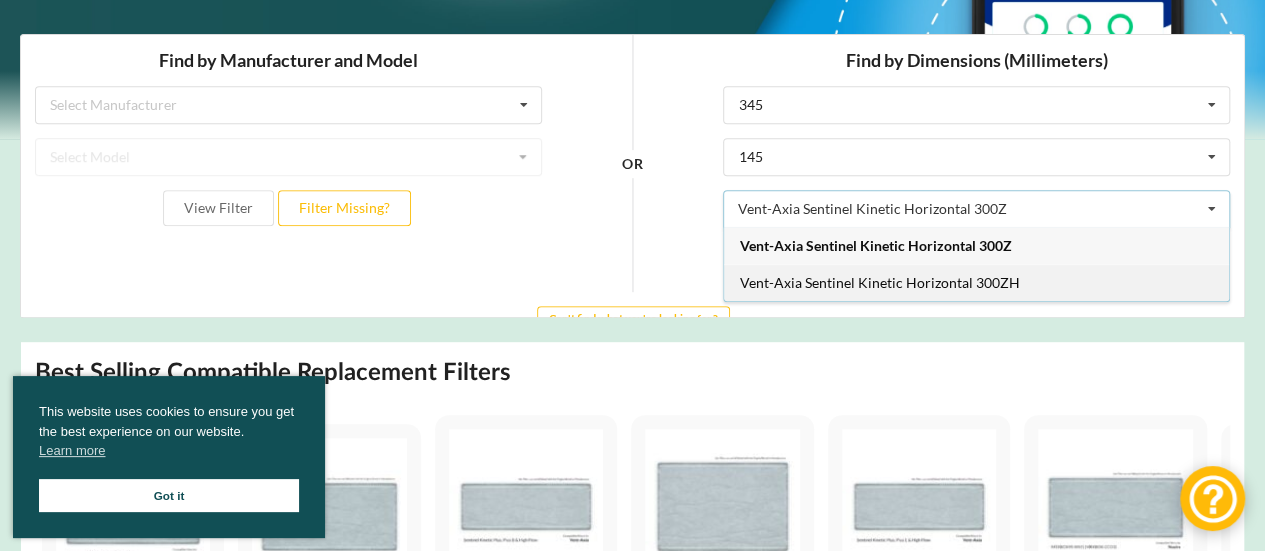 click on "Vent-Axia Sentinel Kinetic Horizontal 300ZH" at bounding box center (880, 282) 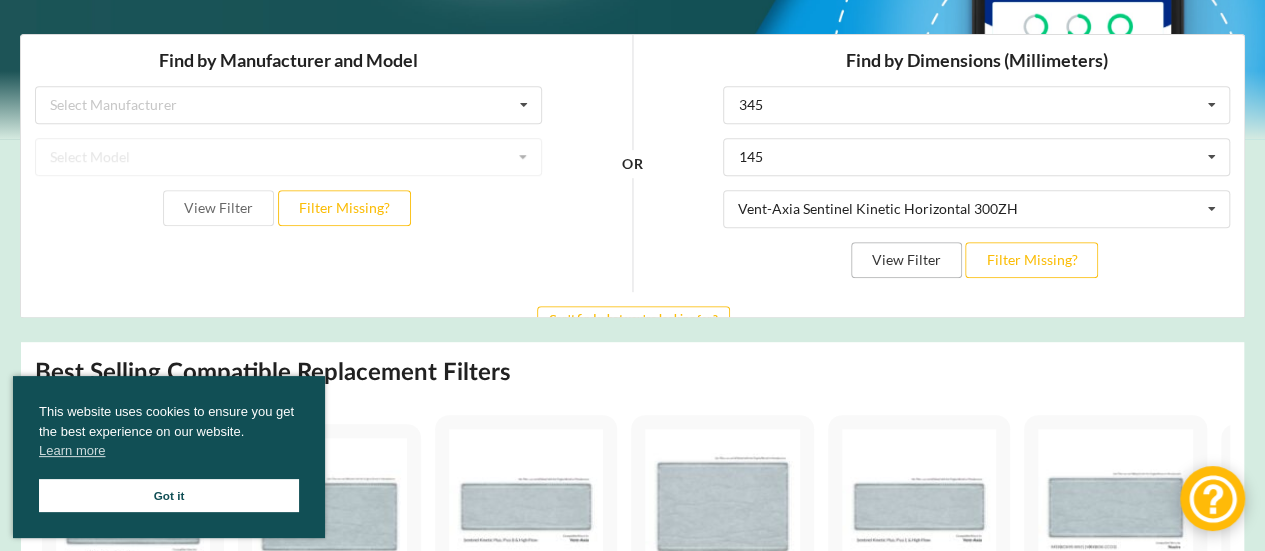click on "View Filter" at bounding box center (906, 260) 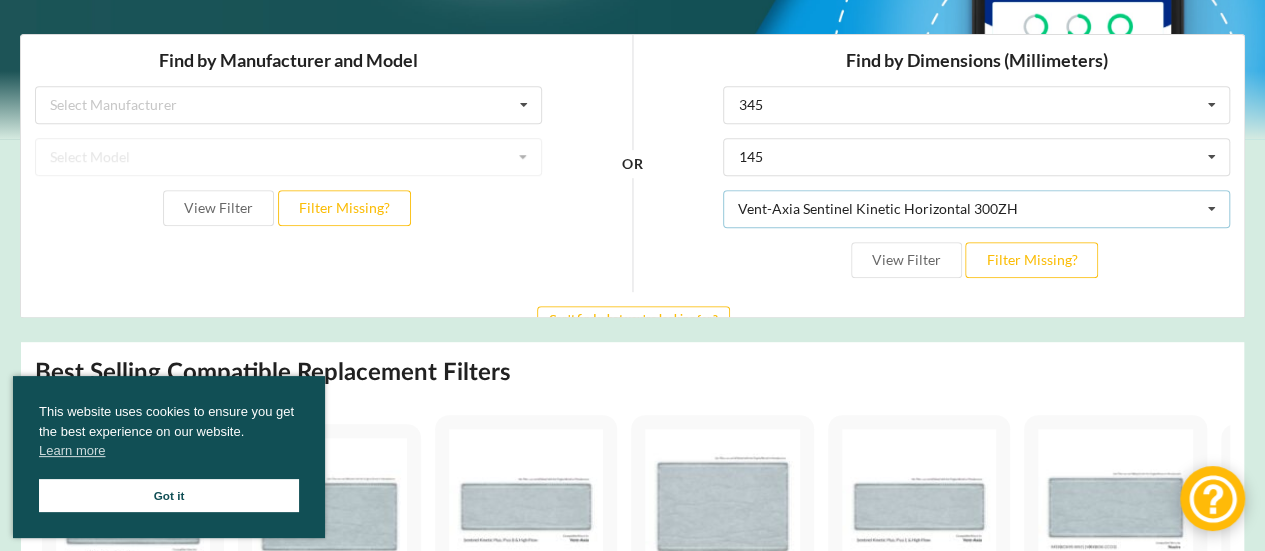 click on "Vent-Axia Sentinel Kinetic Horizontal 300ZH Vent-Axia Sentinel Kinetic Horizontal 300Z Vent-Axia Sentinel Kinetic Horizontal 300ZH" at bounding box center (976, 209) 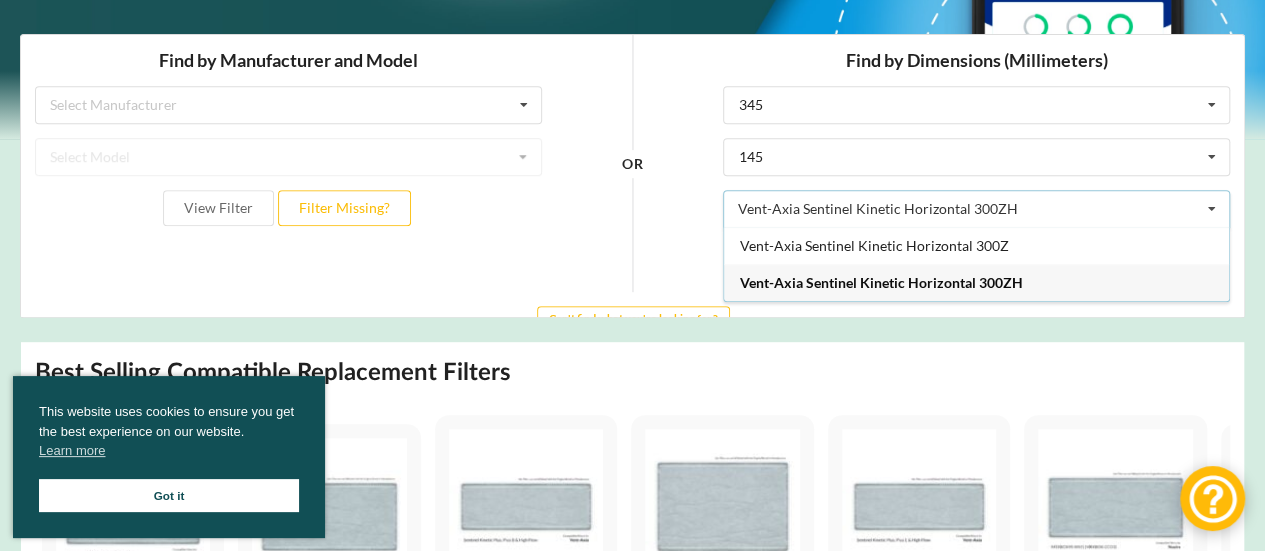 click on "Vent-Axia Sentinel Kinetic Horizontal 300ZH Vent-Axia Sentinel Kinetic Horizontal 300Z Vent-Axia Sentinel Kinetic Horizontal 300ZH" at bounding box center [976, 209] 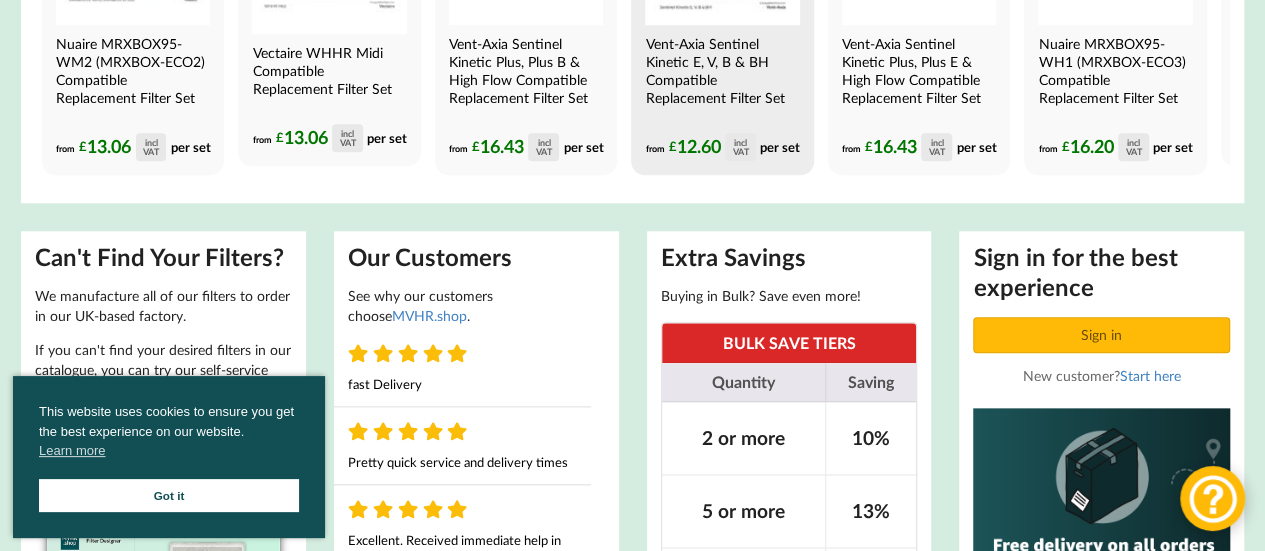 scroll, scrollTop: 1000, scrollLeft: 0, axis: vertical 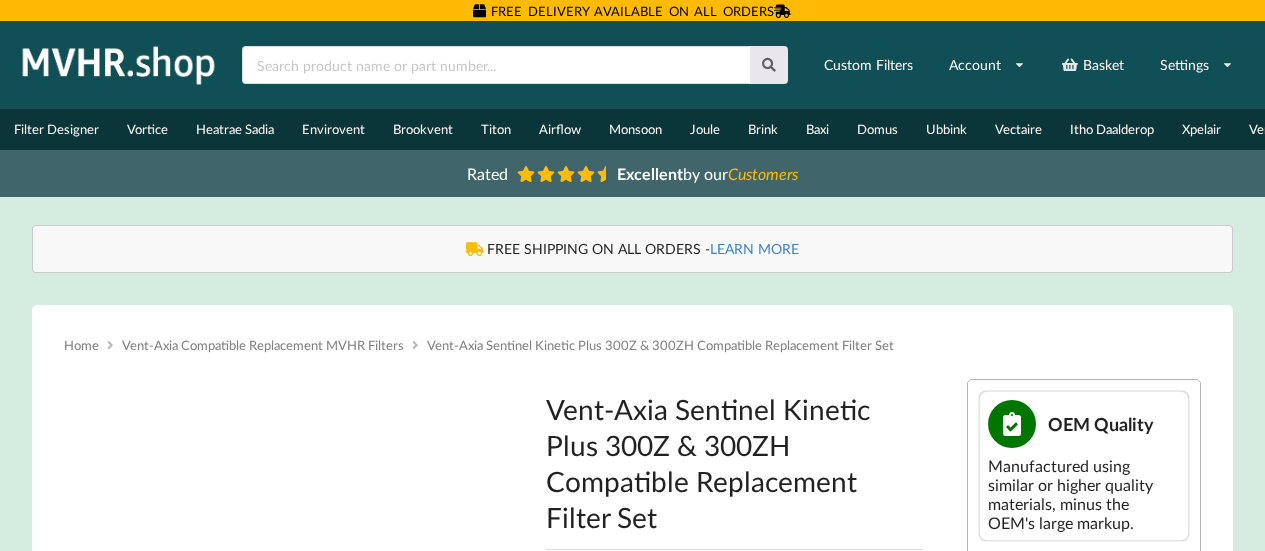 type on "**********" 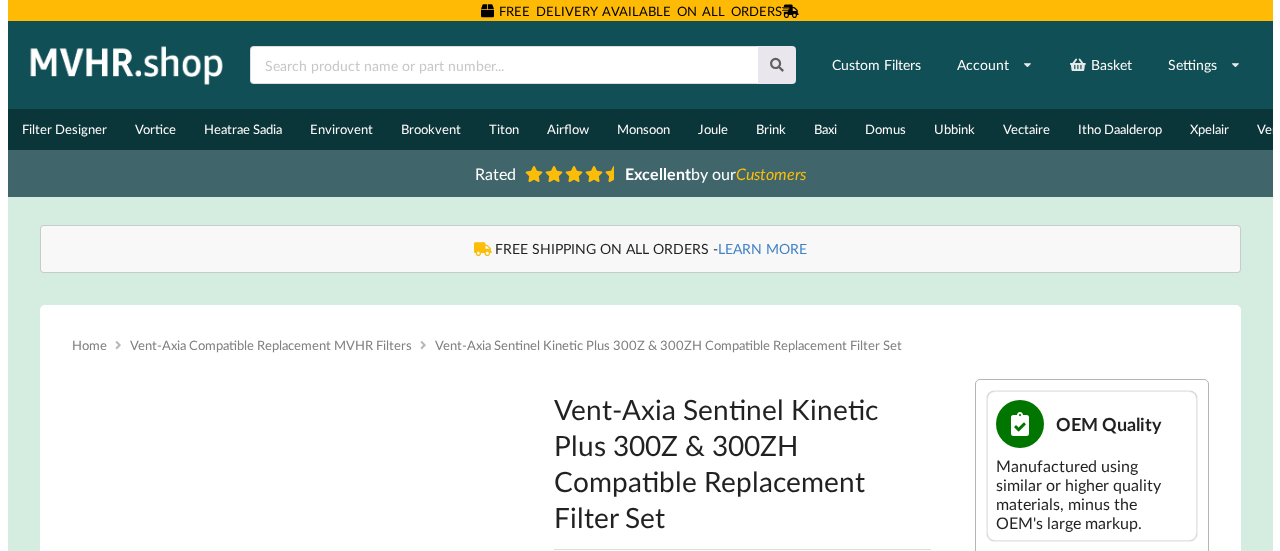 scroll, scrollTop: 0, scrollLeft: 0, axis: both 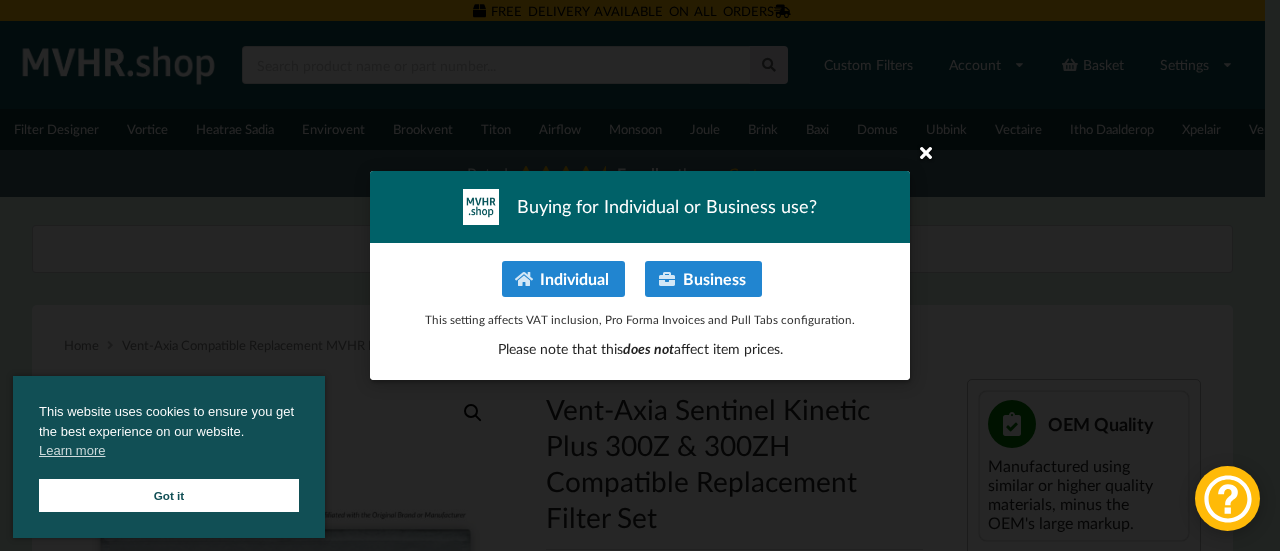 click at bounding box center (926, 152) 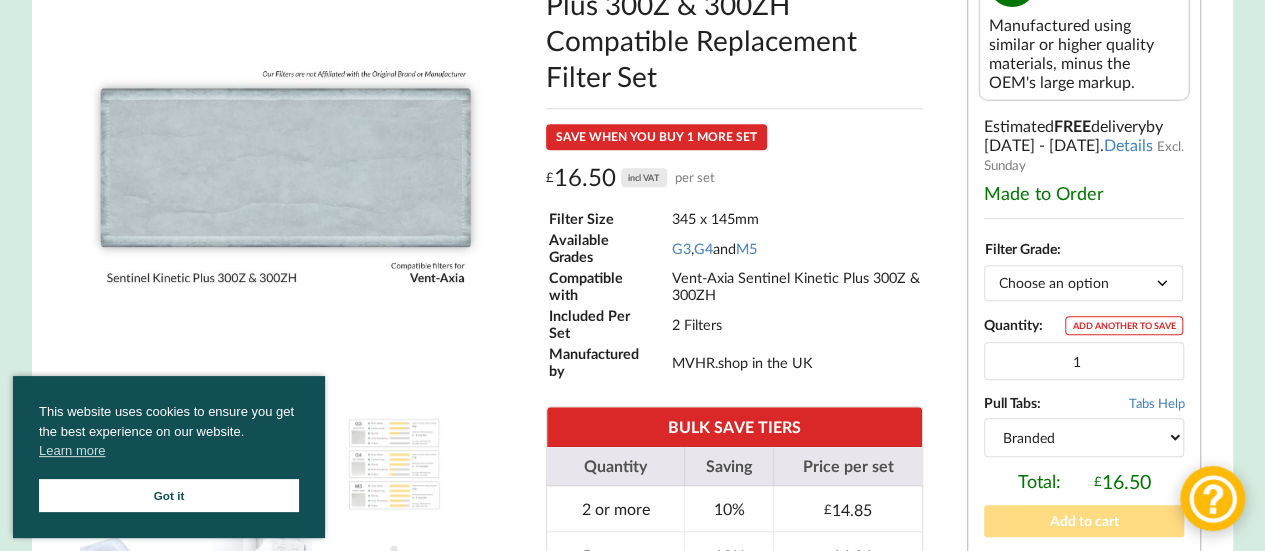 scroll, scrollTop: 400, scrollLeft: 0, axis: vertical 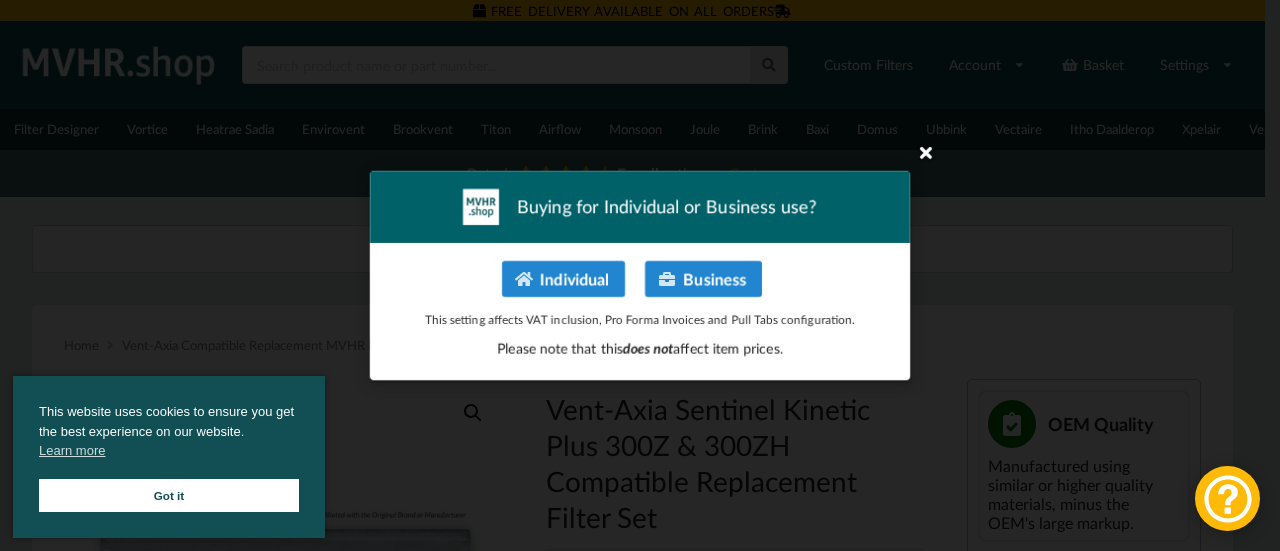 click at bounding box center (926, 152) 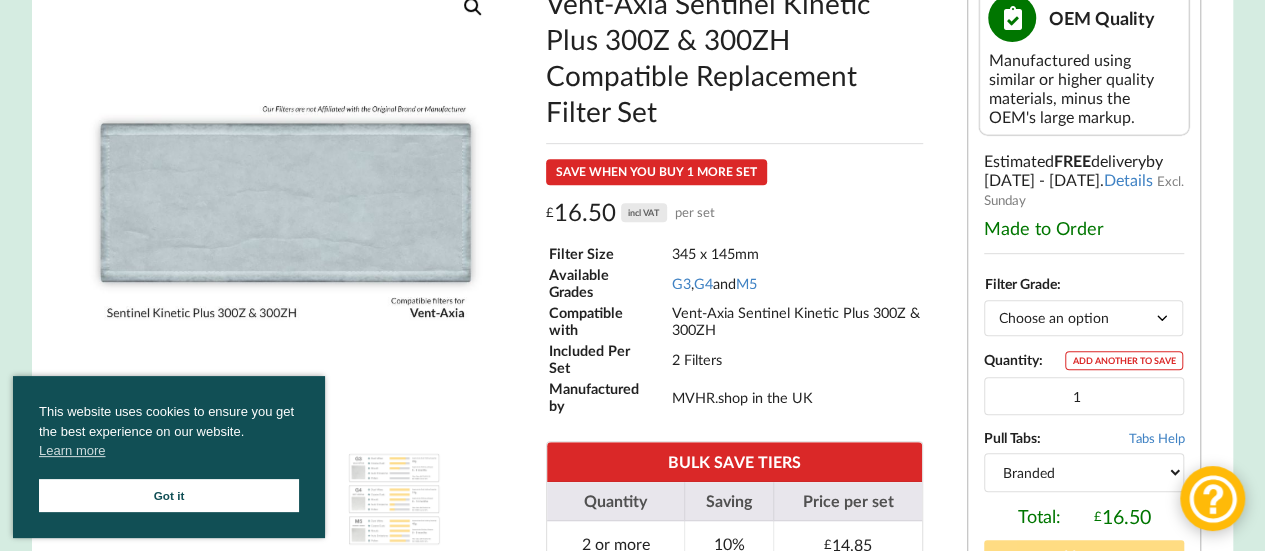 scroll, scrollTop: 200, scrollLeft: 0, axis: vertical 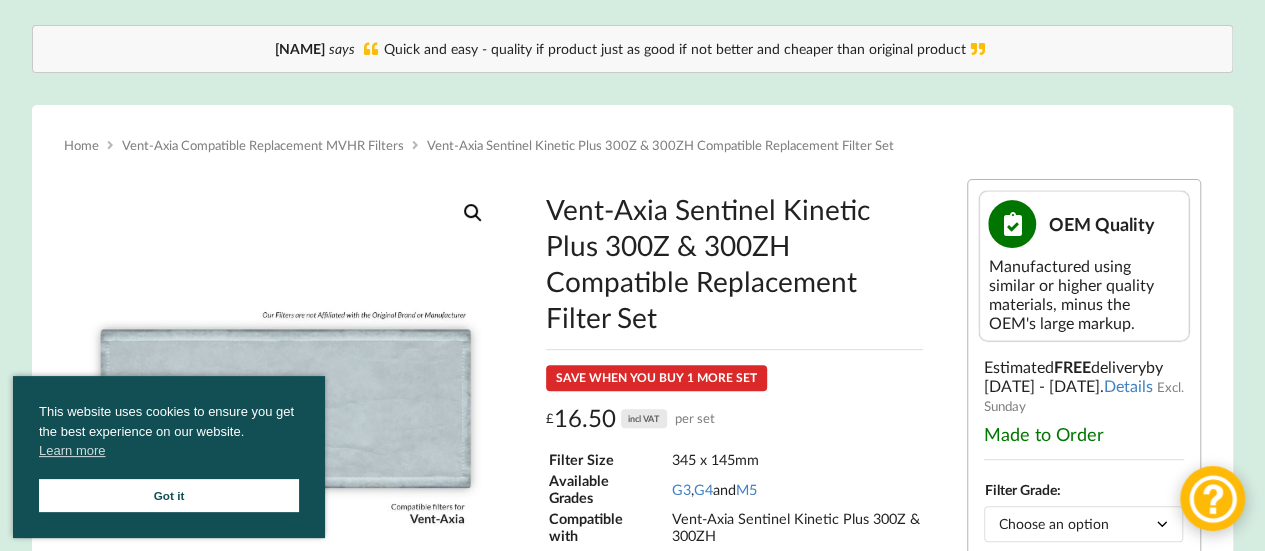 drag, startPoint x: 543, startPoint y: 216, endPoint x: 869, endPoint y: 289, distance: 334.07333 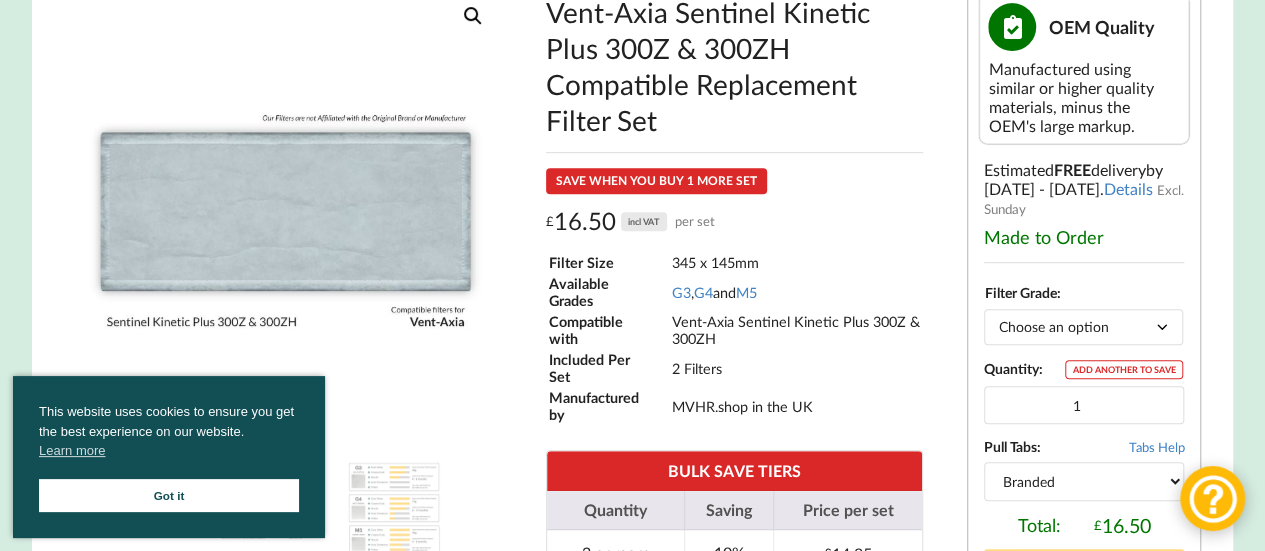 scroll, scrollTop: 400, scrollLeft: 0, axis: vertical 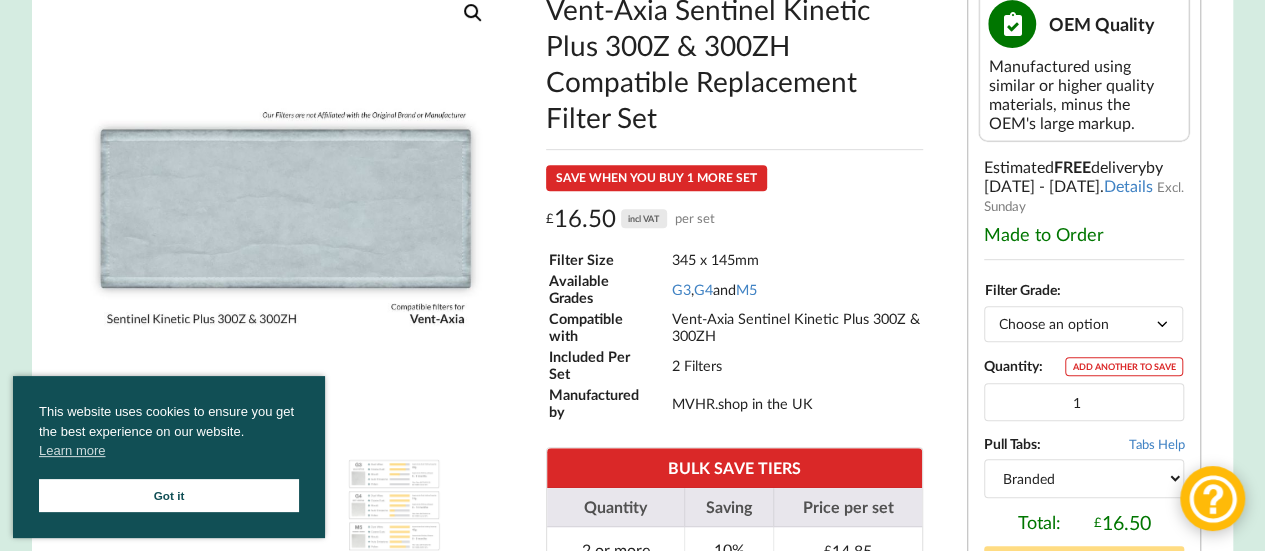 click on "Choose an option G3 G4 M5" at bounding box center [1083, 323] 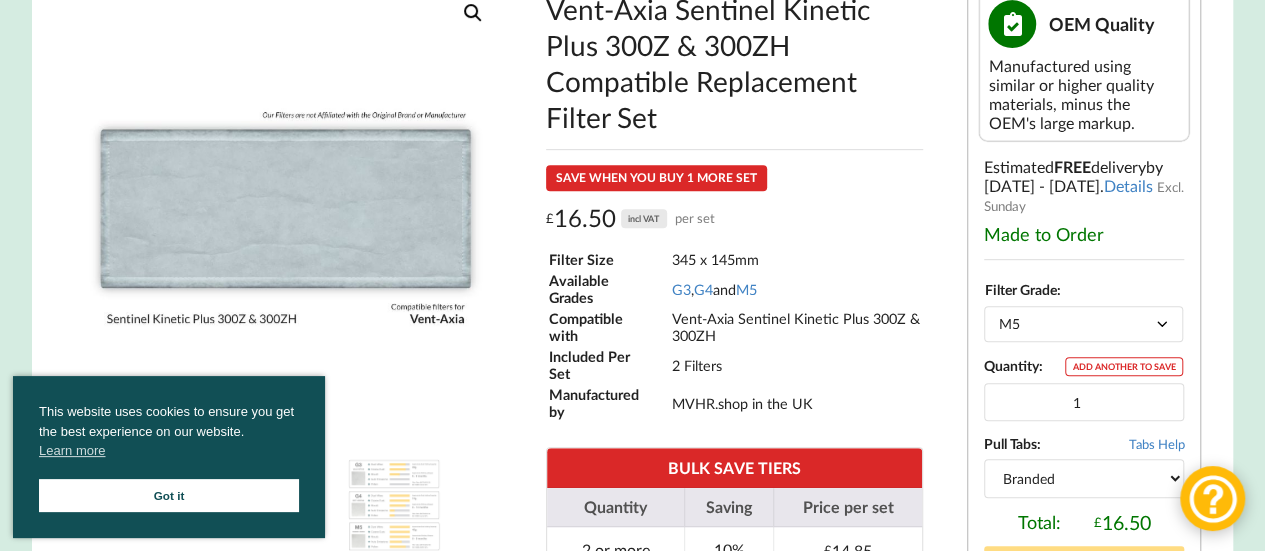 click on "Choose an option G3 G4 M5" at bounding box center (1083, 323) 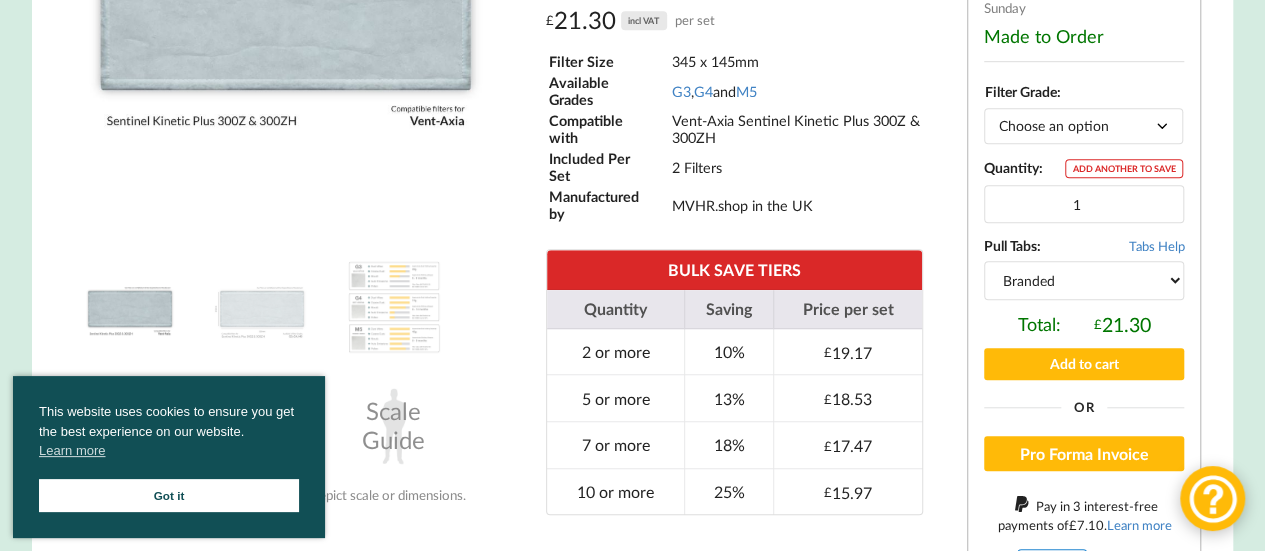scroll, scrollTop: 600, scrollLeft: 0, axis: vertical 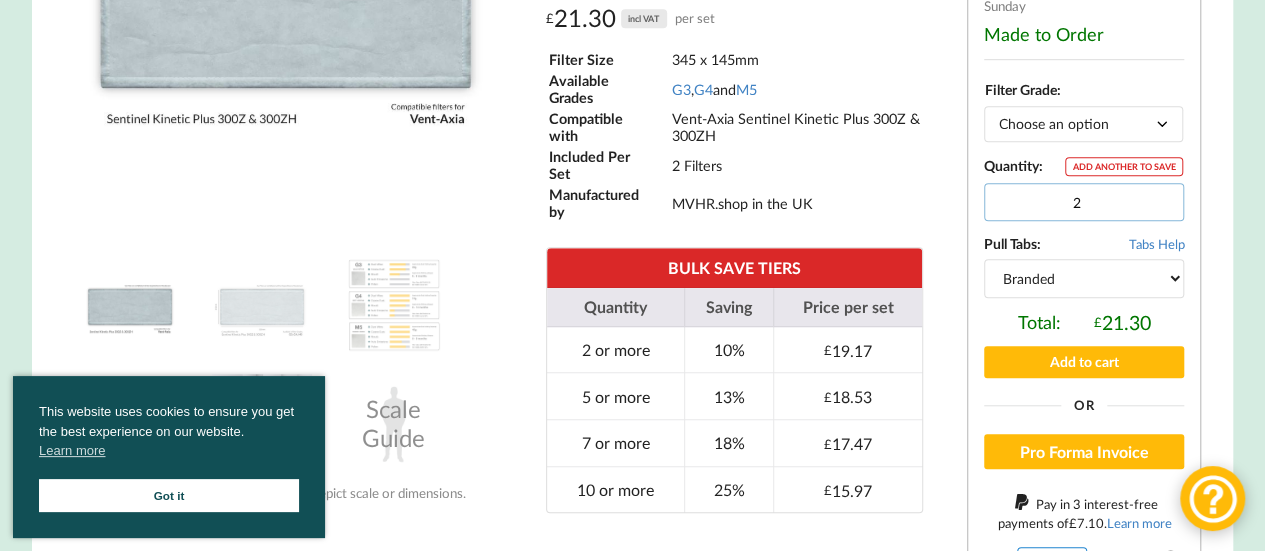 type on "2" 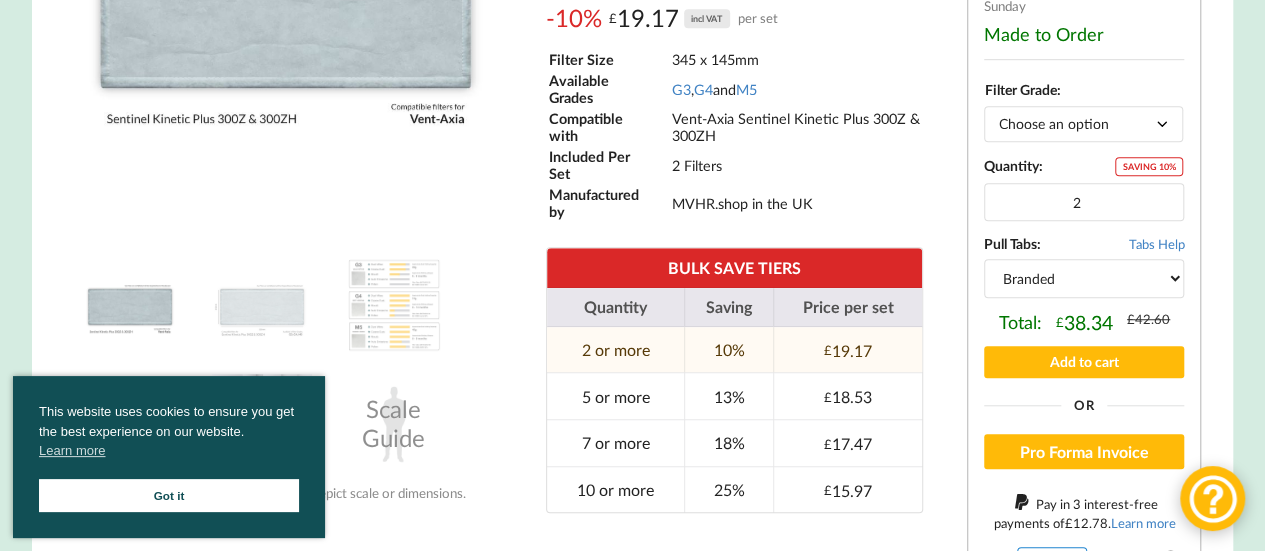 click on "Branded
Black" at bounding box center [1084, 278] 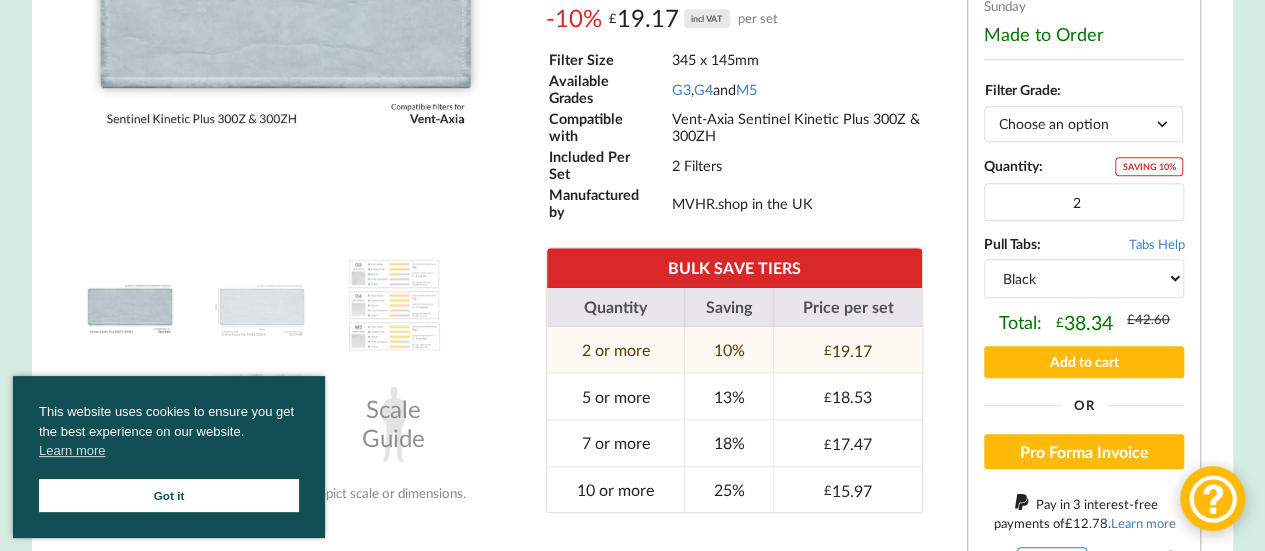 click on "Branded
Black" at bounding box center [1084, 278] 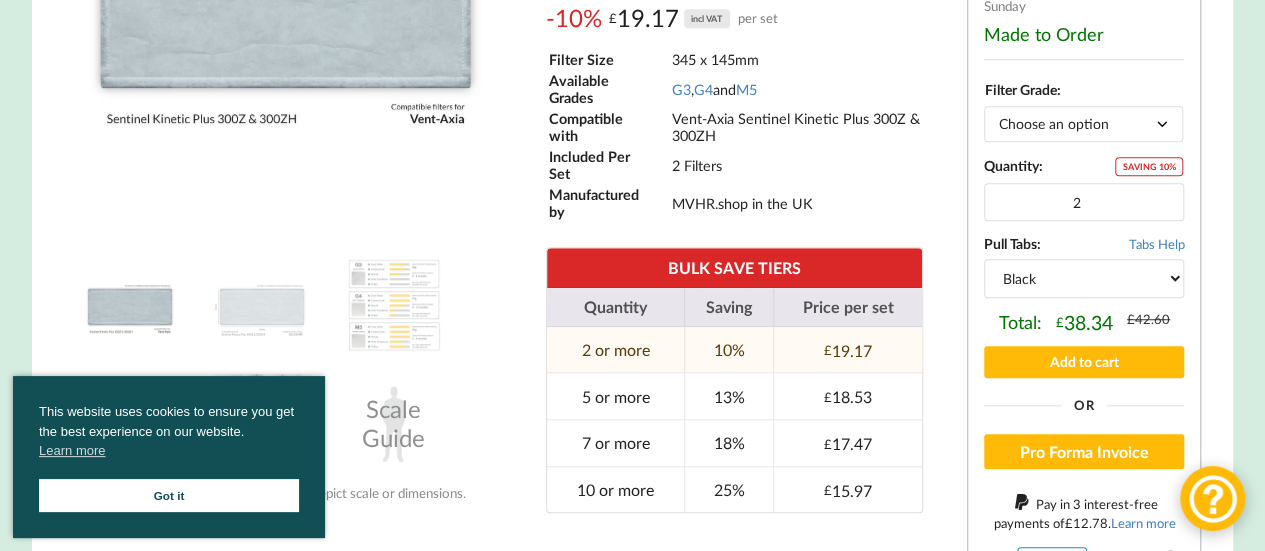 scroll, scrollTop: 700, scrollLeft: 0, axis: vertical 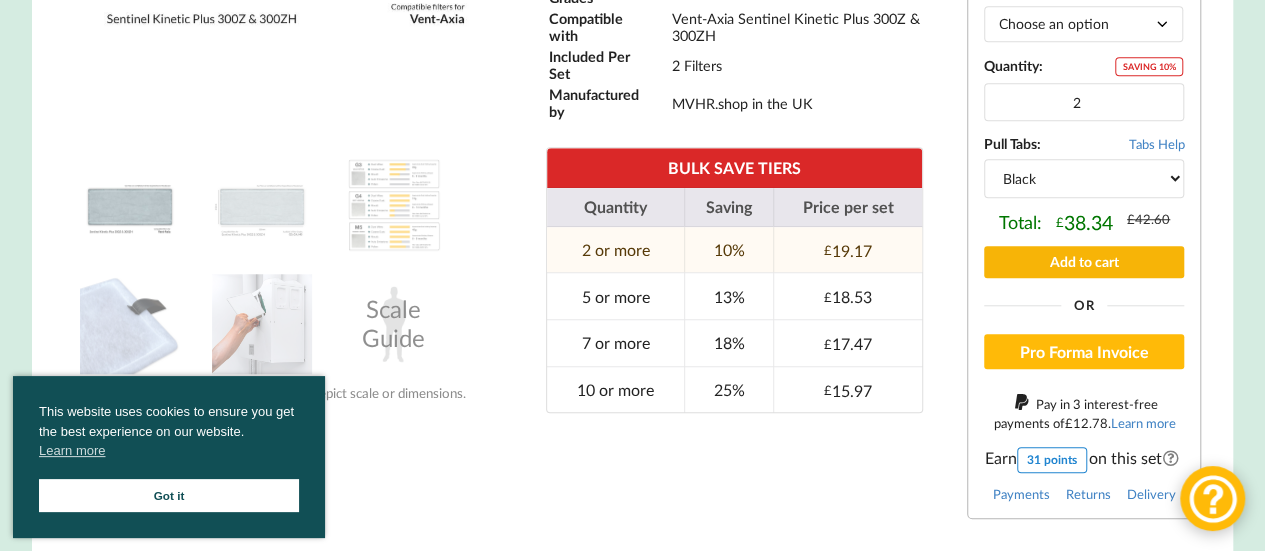click on "Add to cart" at bounding box center (1084, 261) 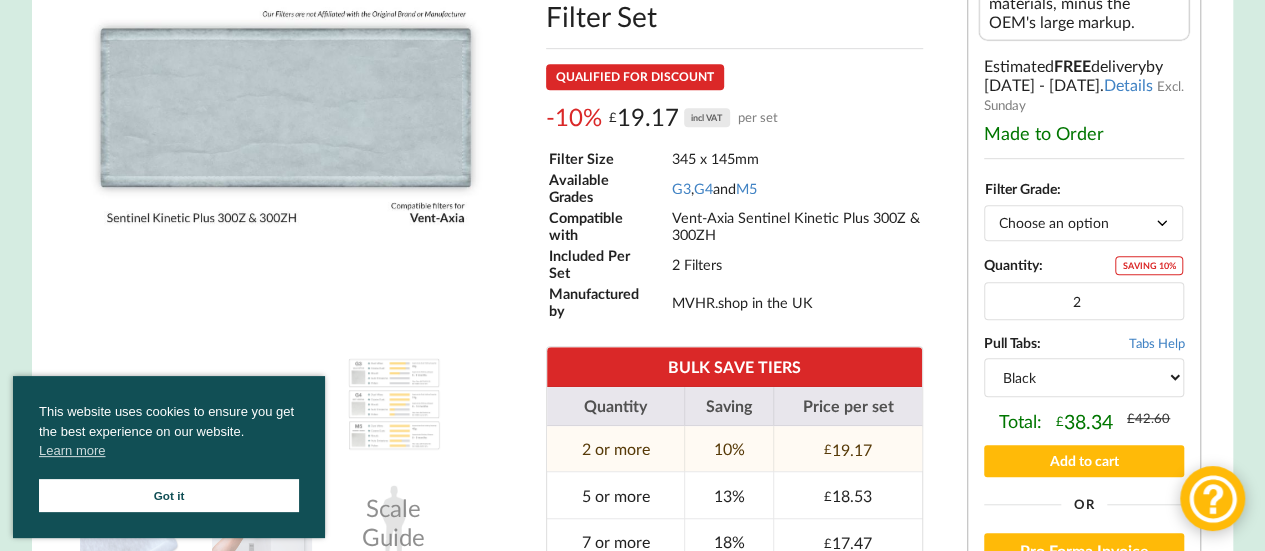 scroll, scrollTop: 500, scrollLeft: 0, axis: vertical 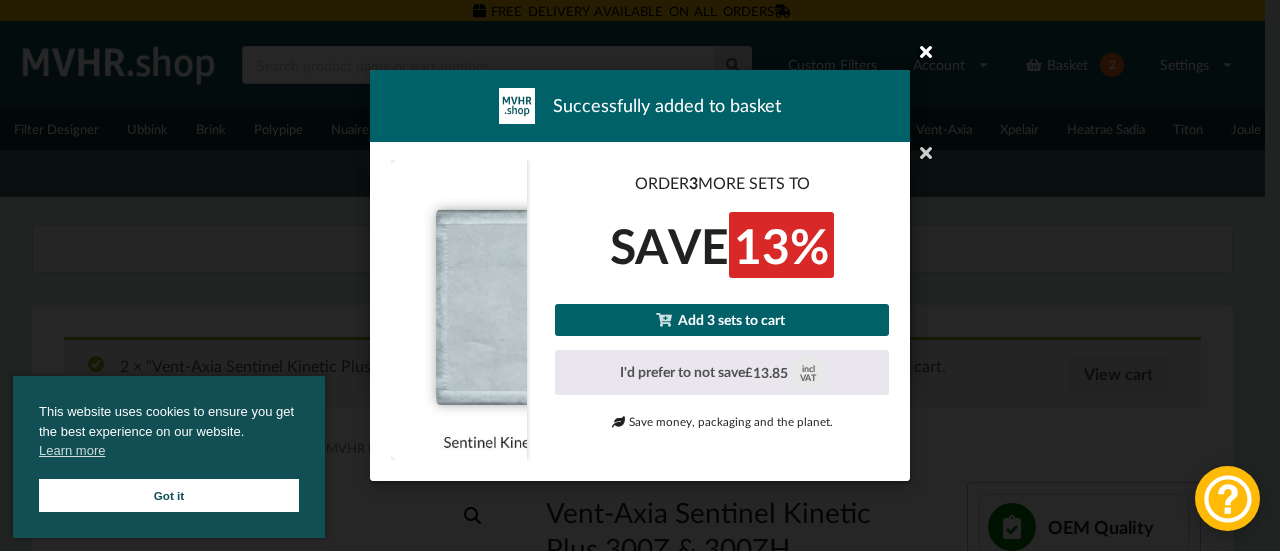 click at bounding box center [926, 51] 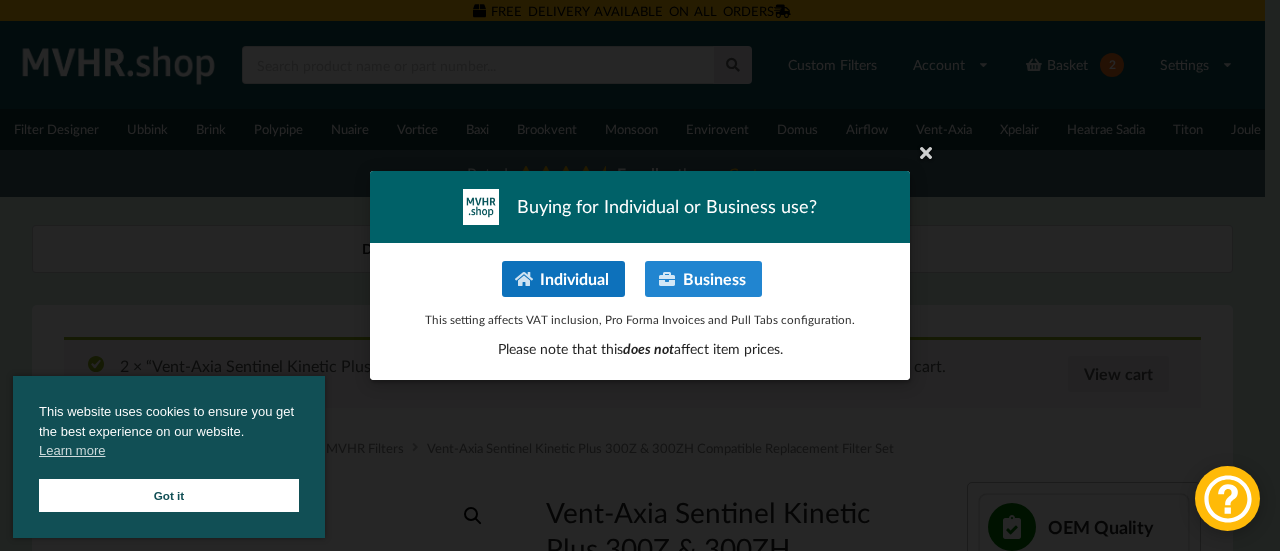 click at bounding box center [523, 279] 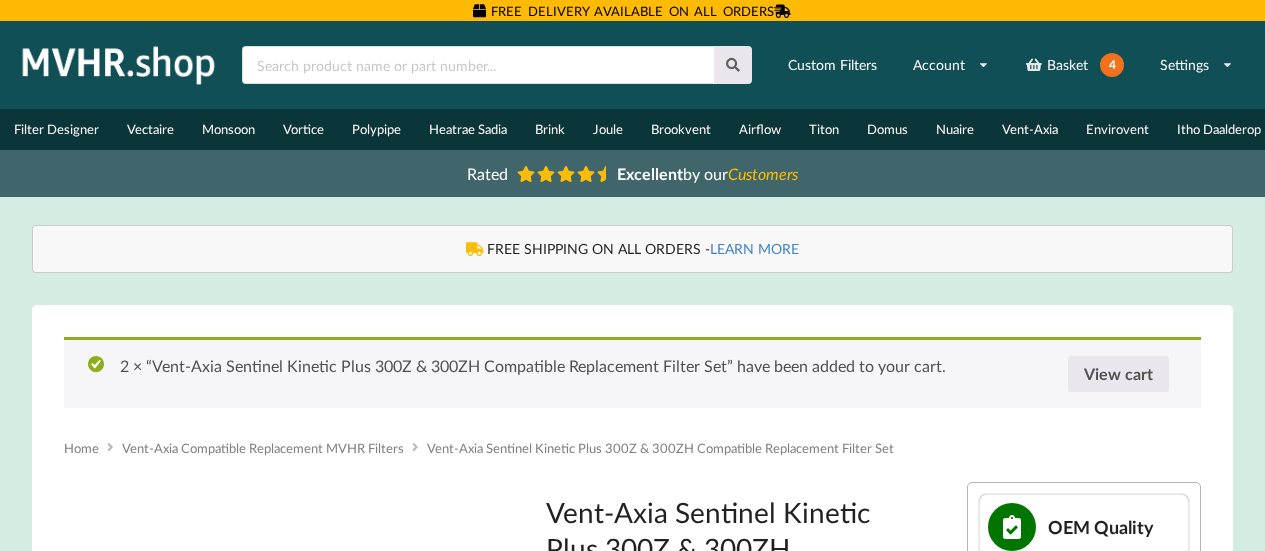 scroll, scrollTop: 0, scrollLeft: 0, axis: both 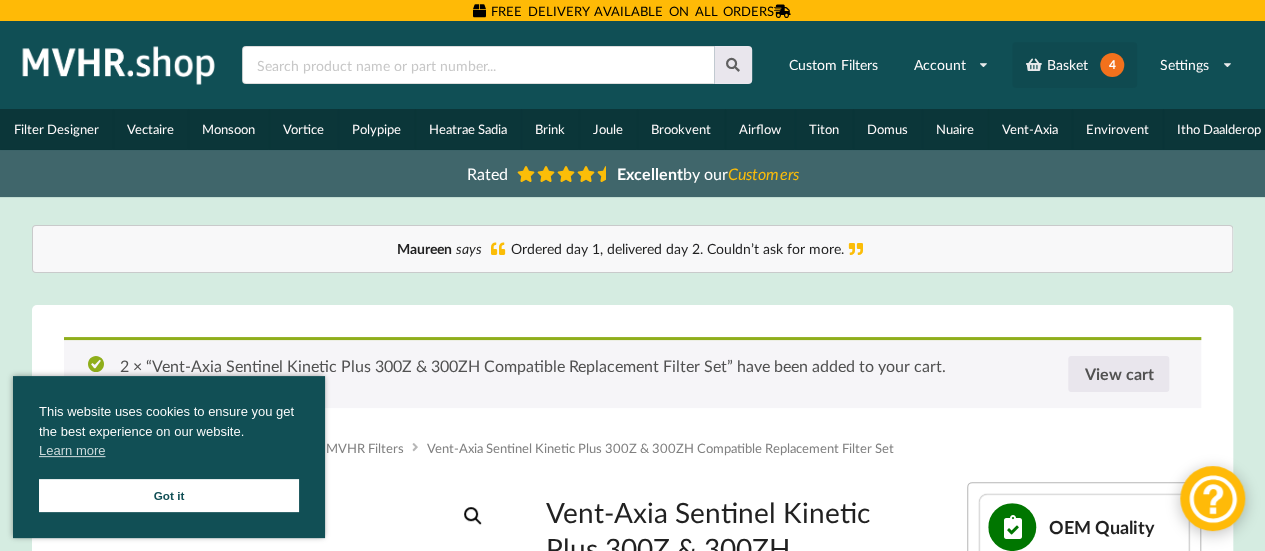 click on "Basket
4" at bounding box center (1074, 65) 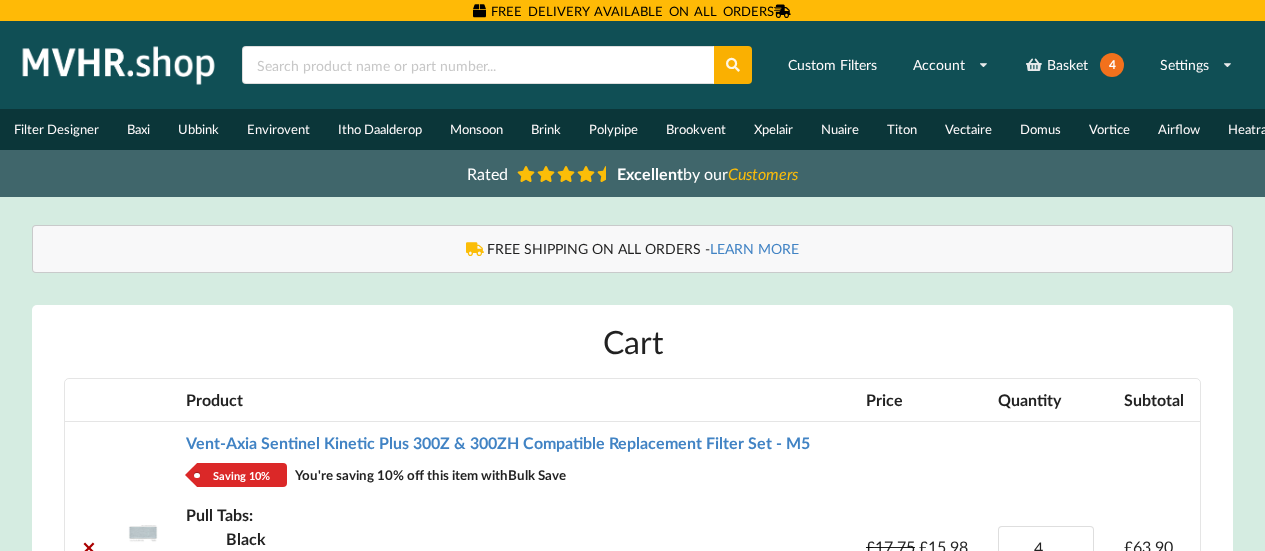 scroll, scrollTop: 0, scrollLeft: 0, axis: both 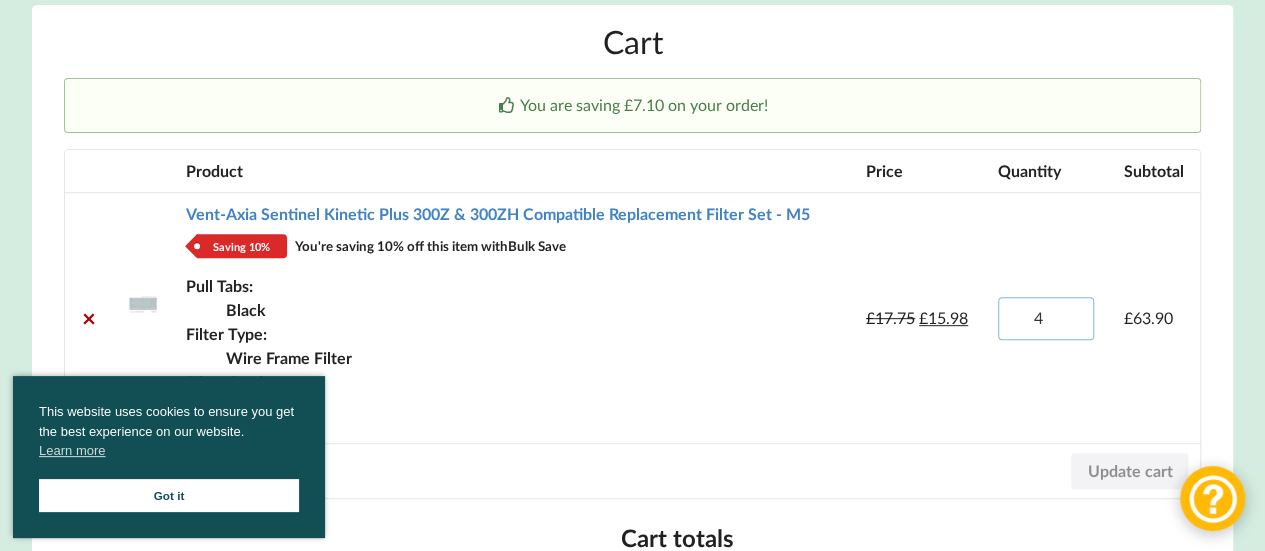 drag, startPoint x: 1070, startPoint y: 341, endPoint x: 1024, endPoint y: 339, distance: 46.043457 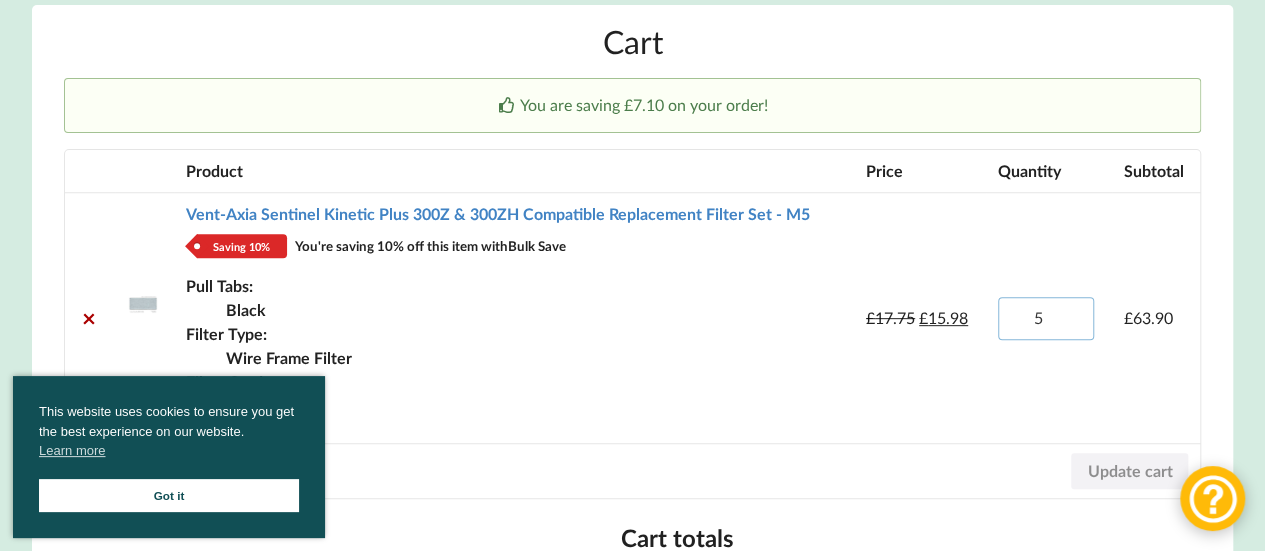 click on "5" at bounding box center [1046, 318] 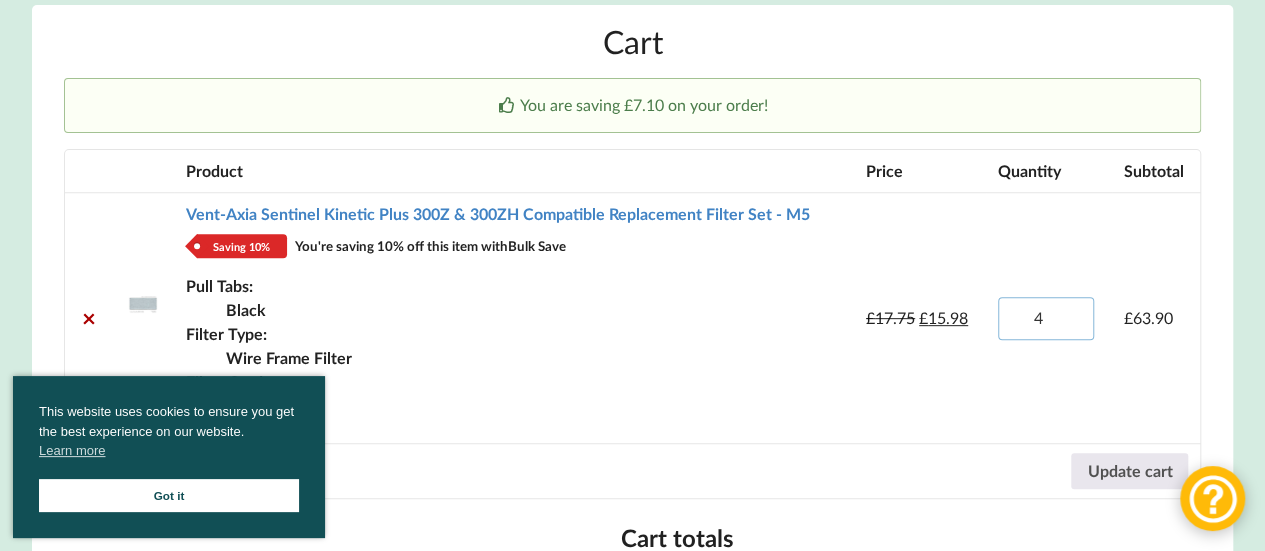 click on "4" at bounding box center [1046, 318] 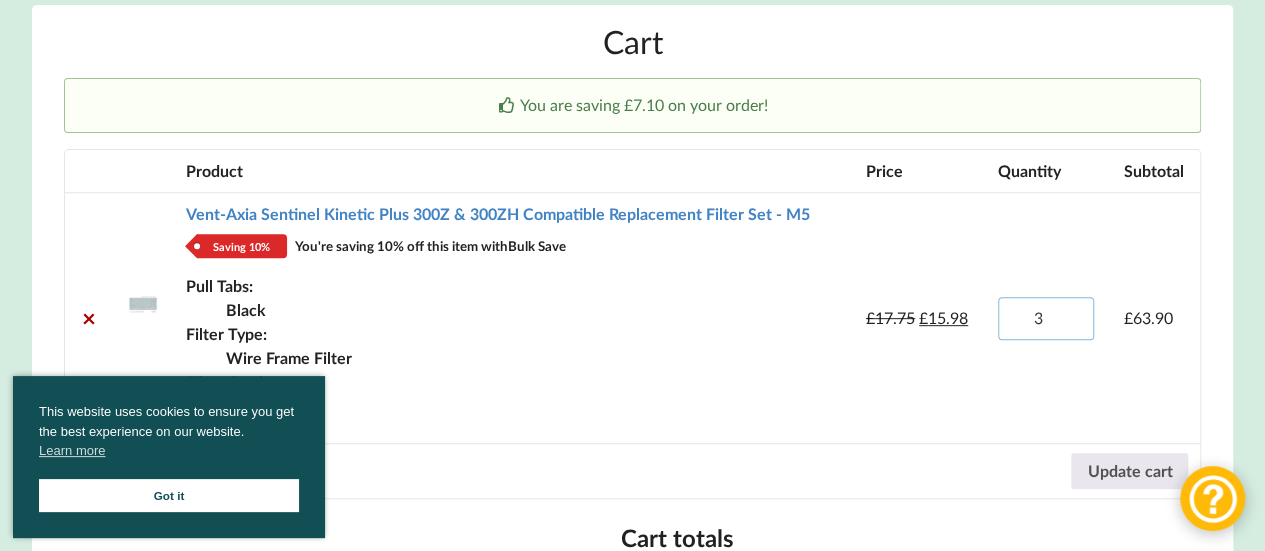 click on "3" at bounding box center (1046, 318) 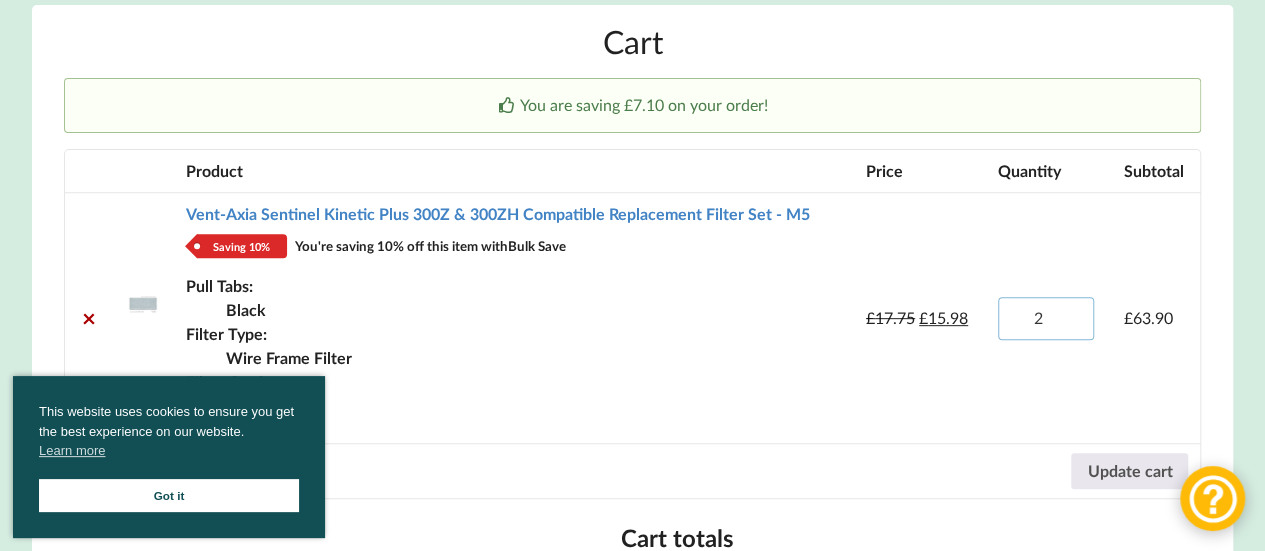type on "2" 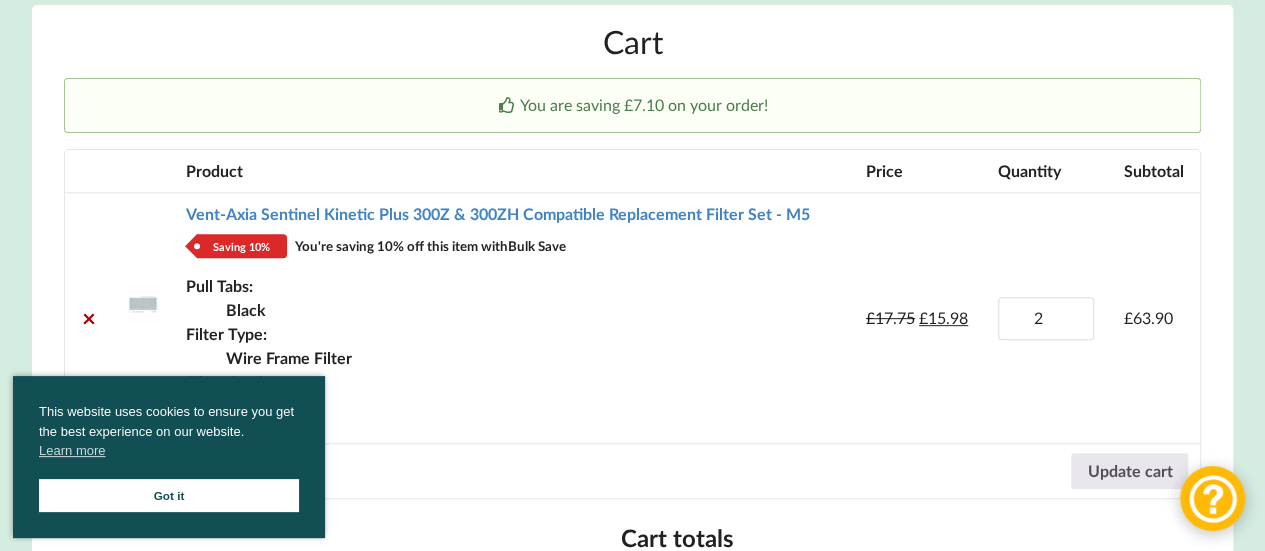 click on "Cart
You are saving £7.10 on your order!
Remove item
Thumbnail image
Product
Price
Quantity
Subtotal
×
Vent-Axia Sentinel Kinetic Plus 300Z & 300ZH Compatible Replacement Filter Set - M5
Saving 10%
You're saving 10% off this item with  Bulk Save
Pull Tabs:
Black
Filter Type:
Wire Frame Filter
Filter Grade:
M5
£ 17.75   £ 15.98
Vent-Axia Sentinel Kinetic Plus 300Z & 300ZH Compatible Replacement Filter Set - M5
Saving 10%
You're saving 10% off this item with Bulk Save quantity
2
£ 63.90
Coupon:     Apply coupon
Update cart
Cart totals
Bulk Saving -" at bounding box center [633, 541] 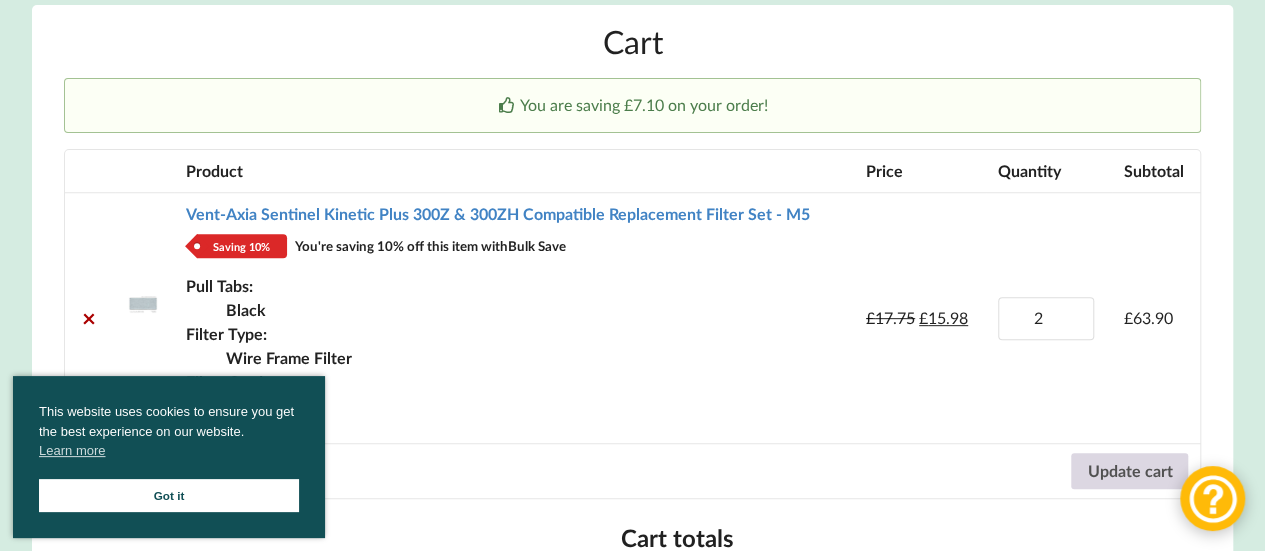 click on "Update cart" at bounding box center (1129, 471) 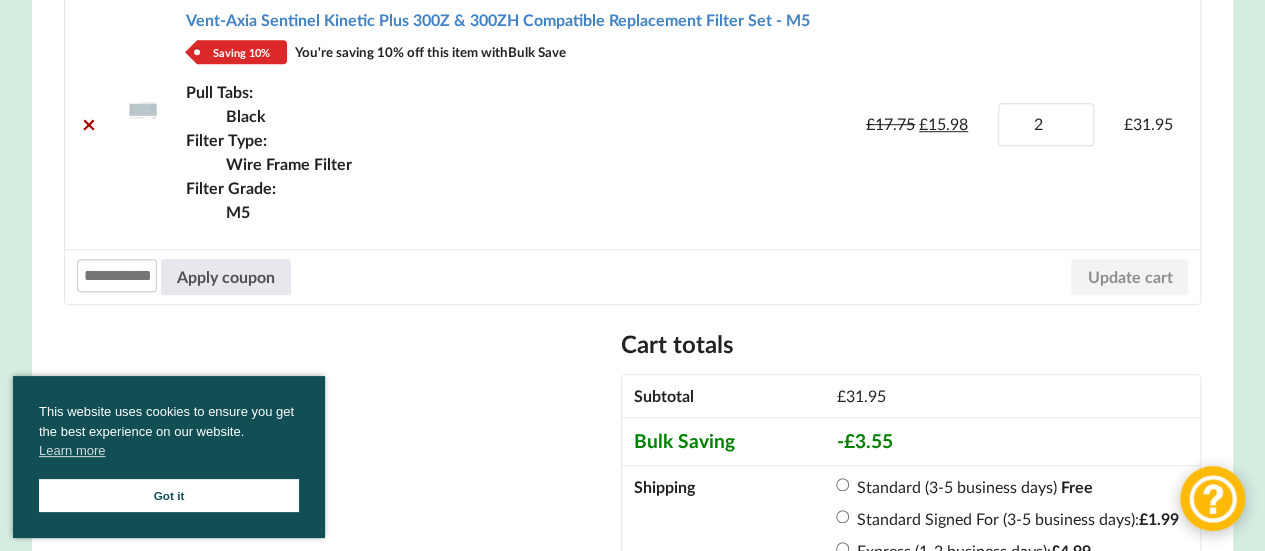 scroll, scrollTop: 586, scrollLeft: 0, axis: vertical 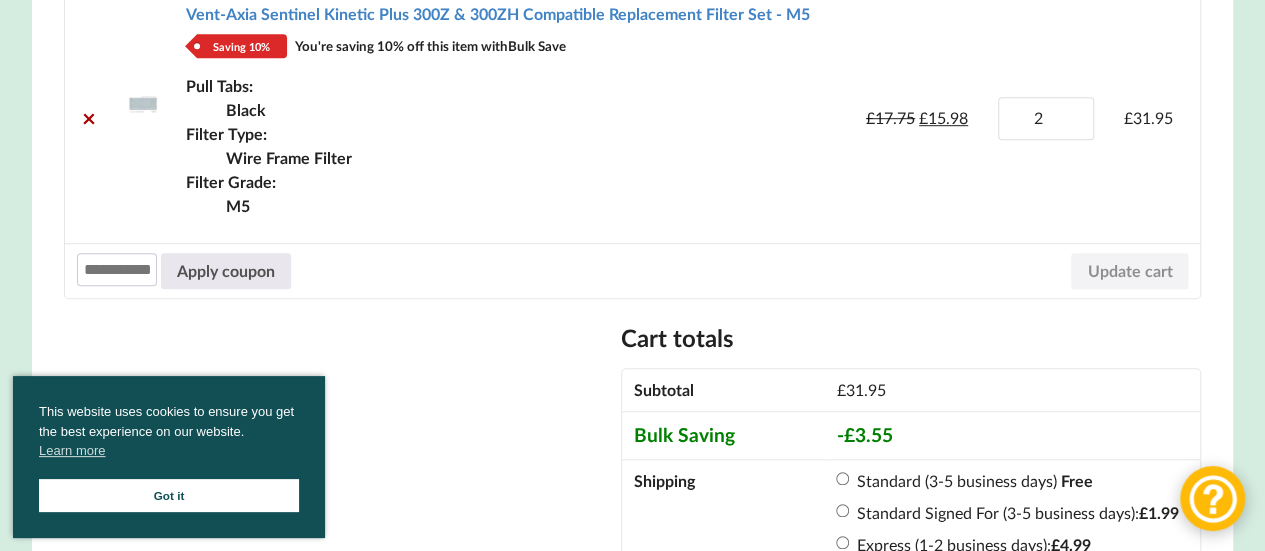 click on "Got it" at bounding box center [169, 495] 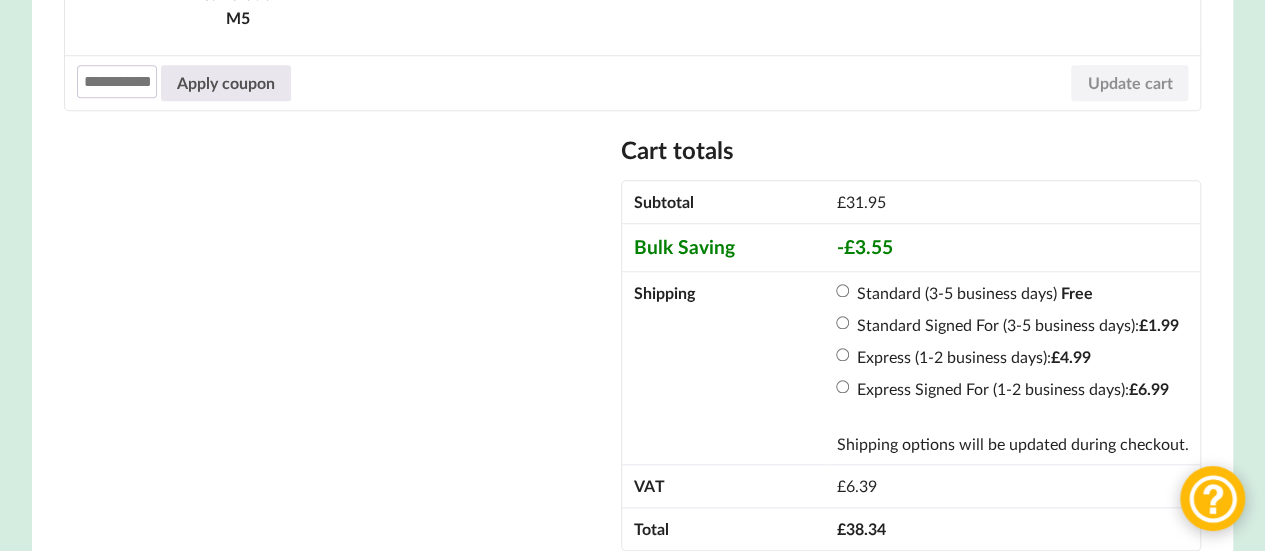 scroll, scrollTop: 886, scrollLeft: 0, axis: vertical 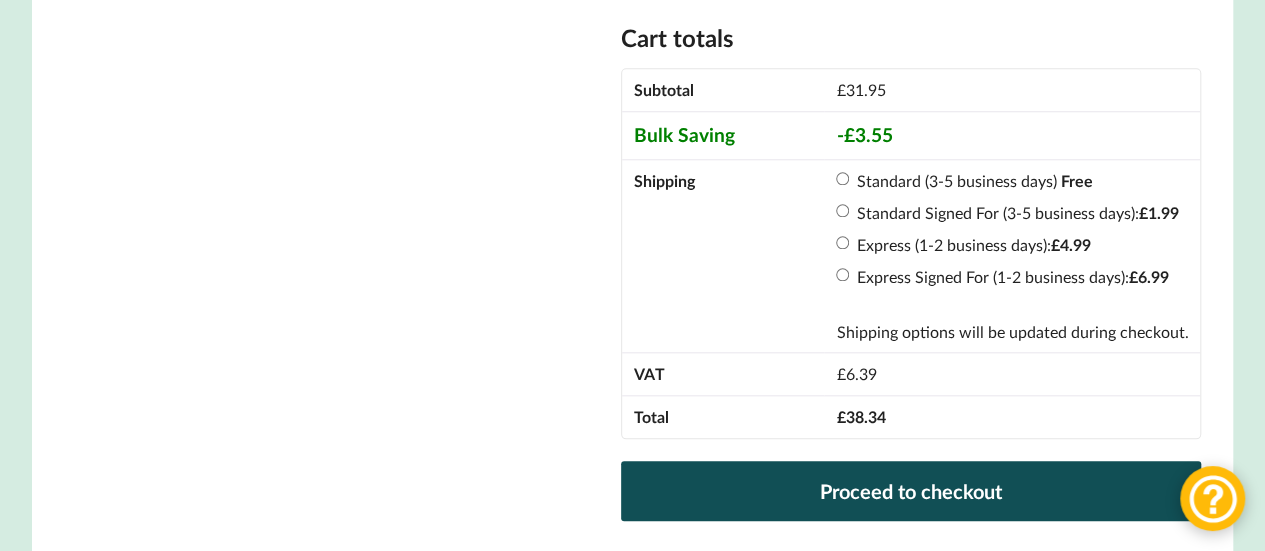 click on "Express (1-2 business days):  £ 4.99" at bounding box center (1012, 245) 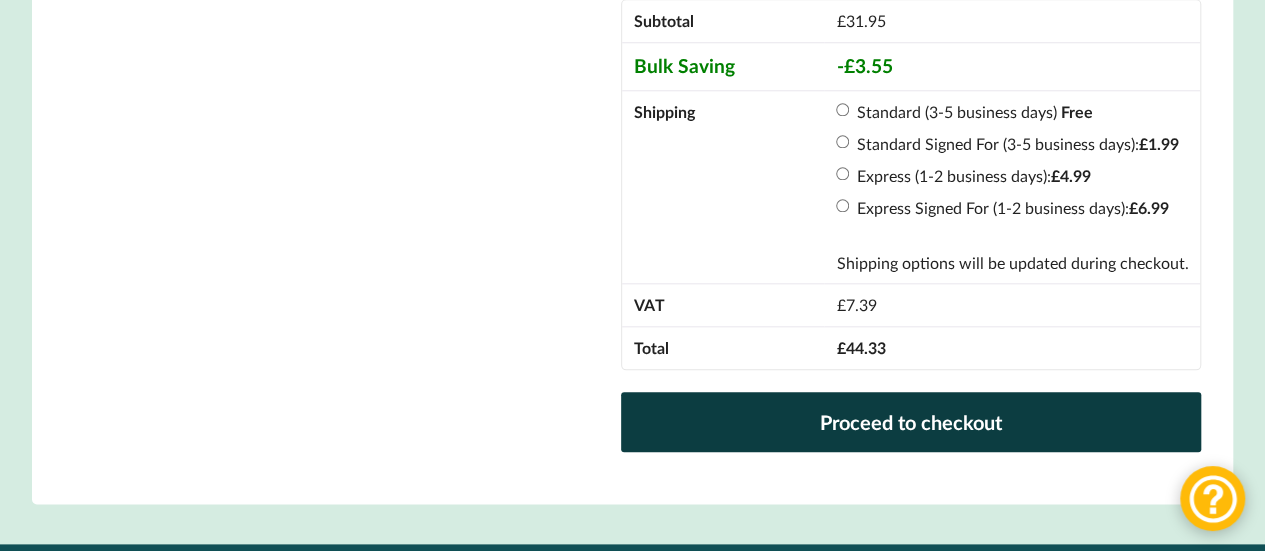 scroll, scrollTop: 986, scrollLeft: 0, axis: vertical 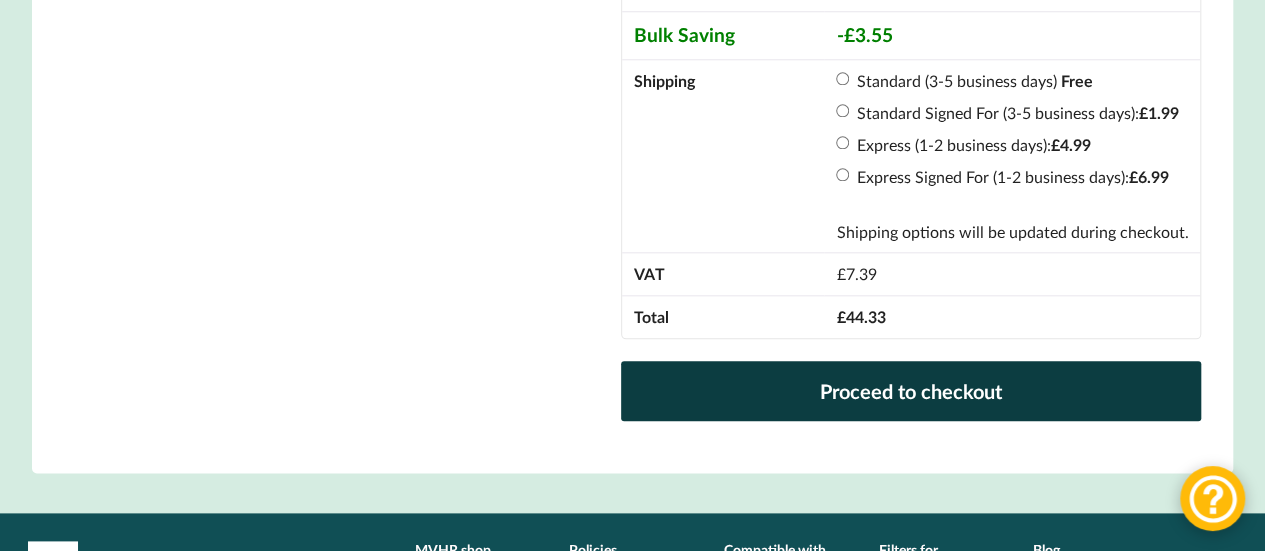 click on "Proceed to checkout" at bounding box center (911, 391) 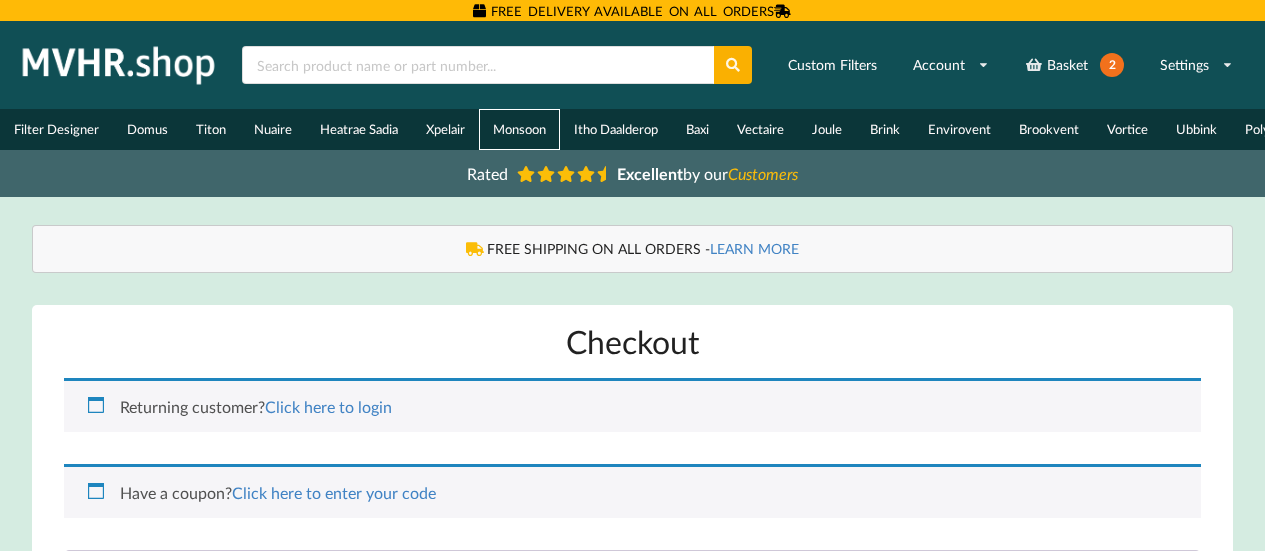 scroll, scrollTop: 0, scrollLeft: 0, axis: both 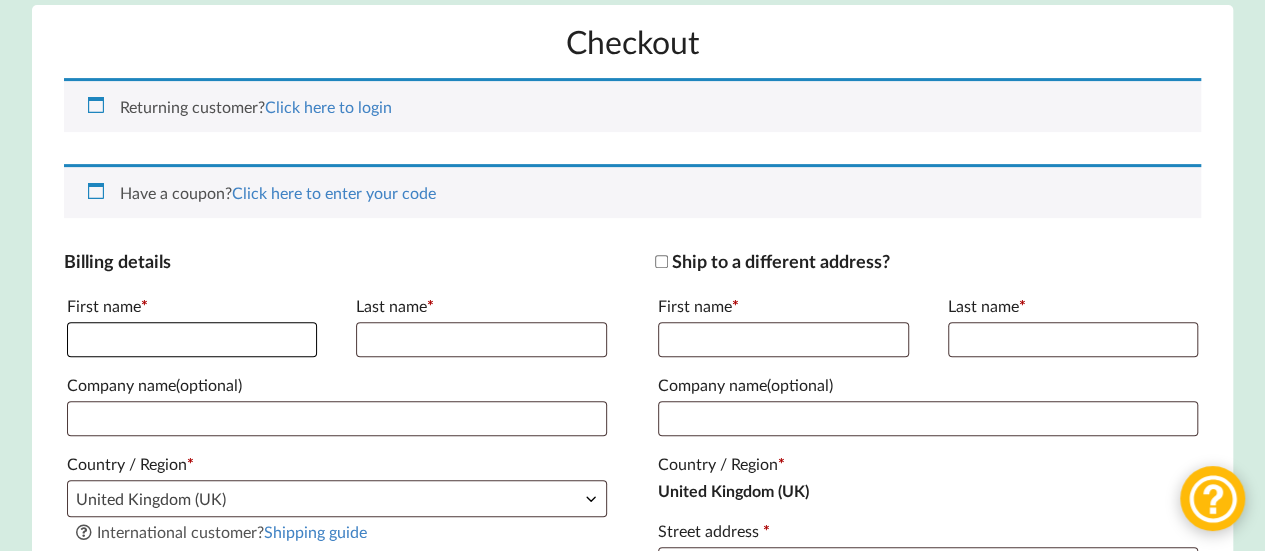 click on "First name  *" at bounding box center (192, 339) 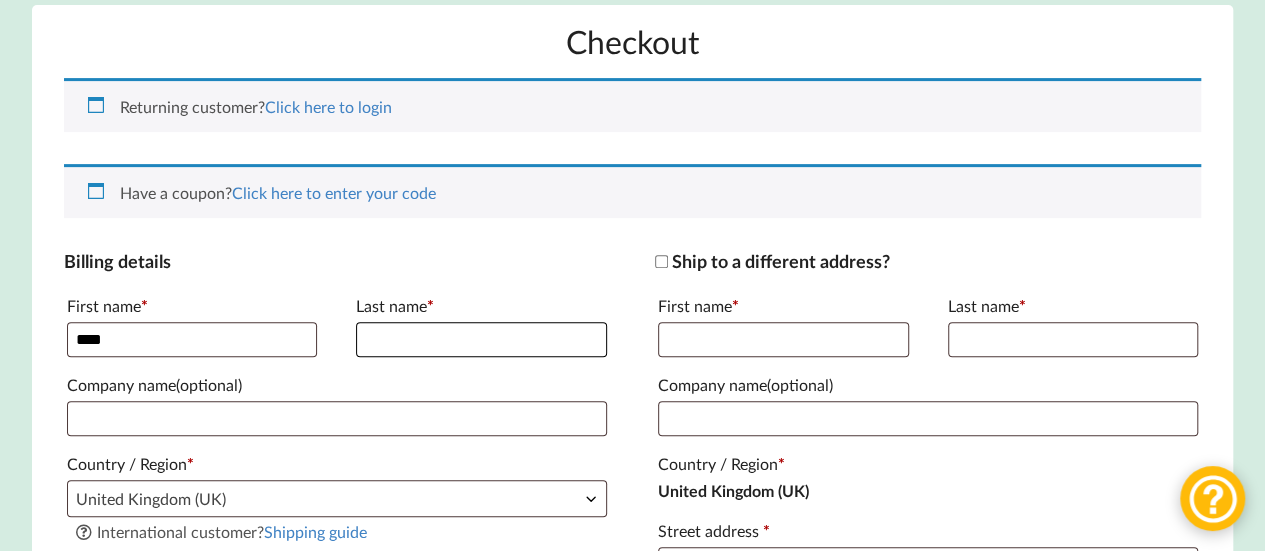 type on "*******" 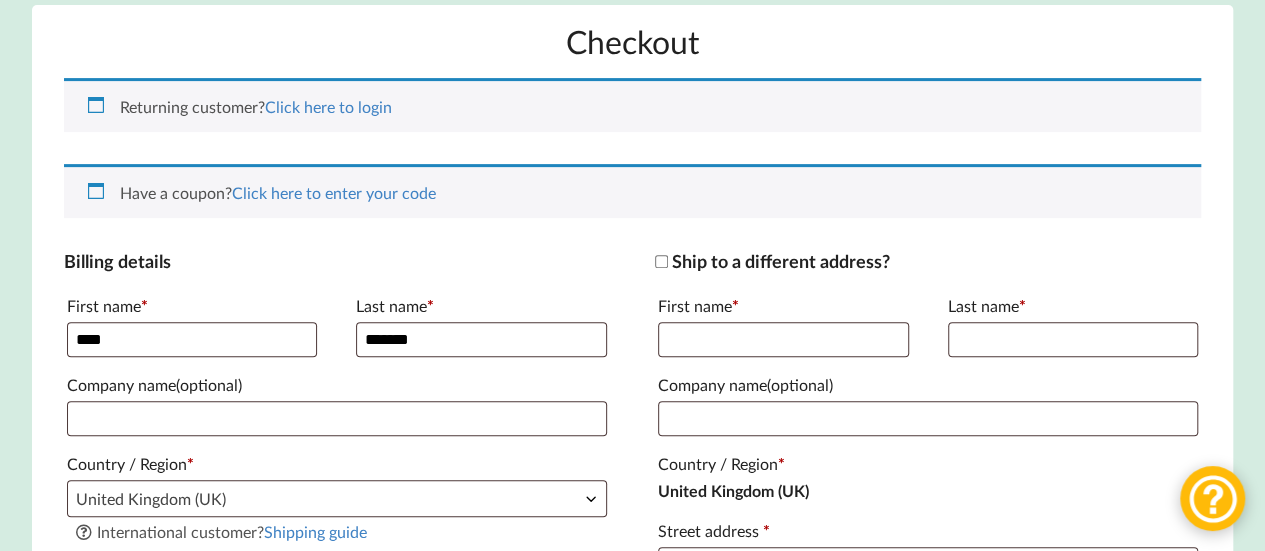 type on "**********" 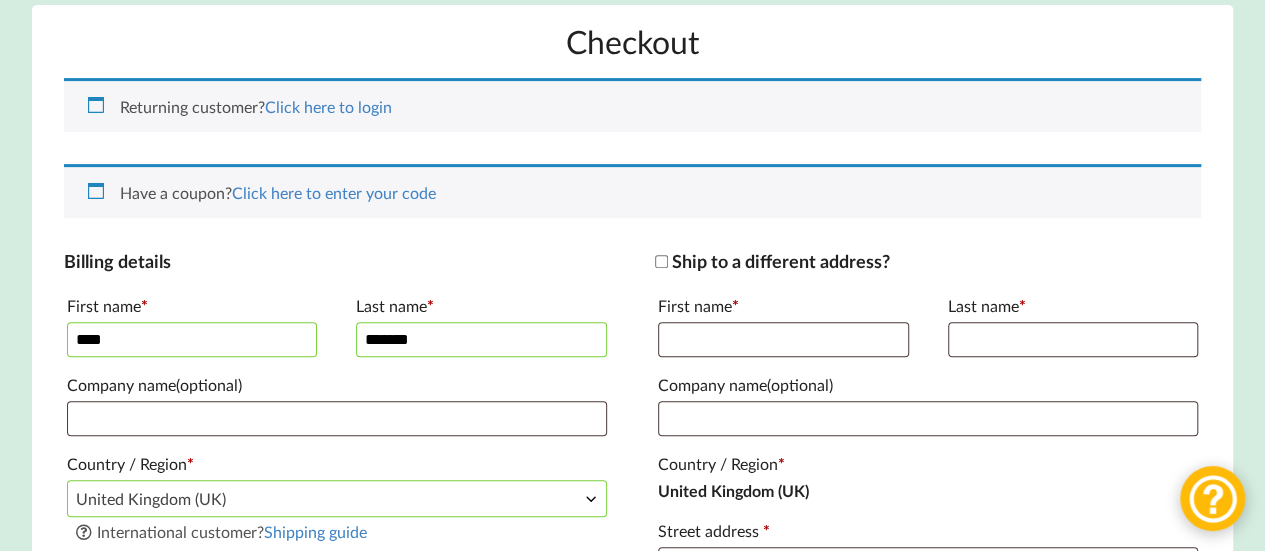 scroll, scrollTop: 600, scrollLeft: 0, axis: vertical 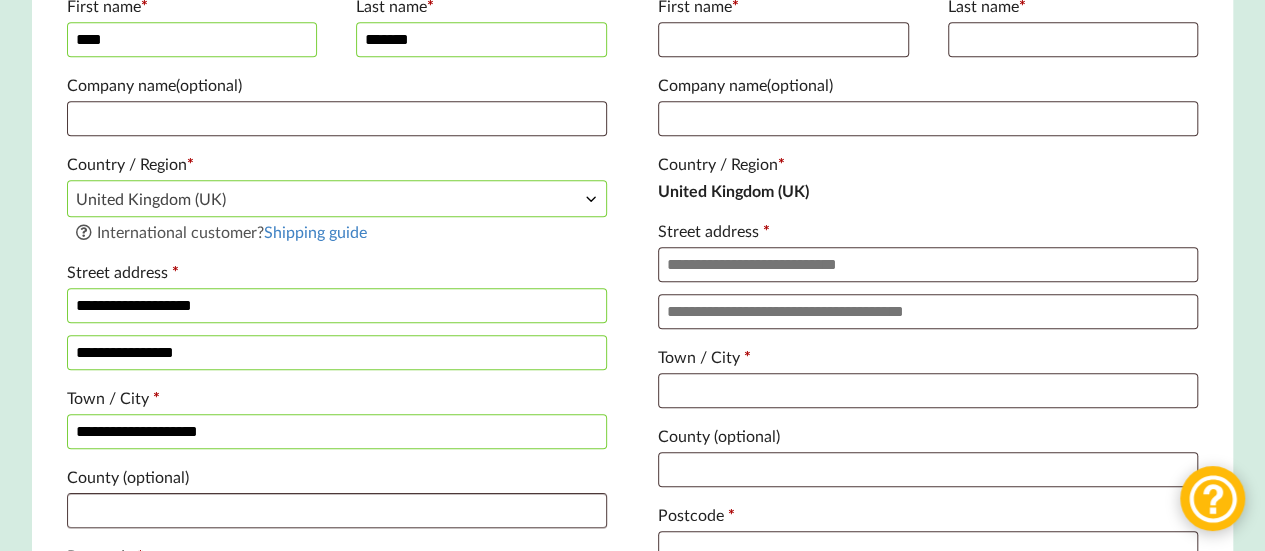 click on "**********" at bounding box center (337, 305) 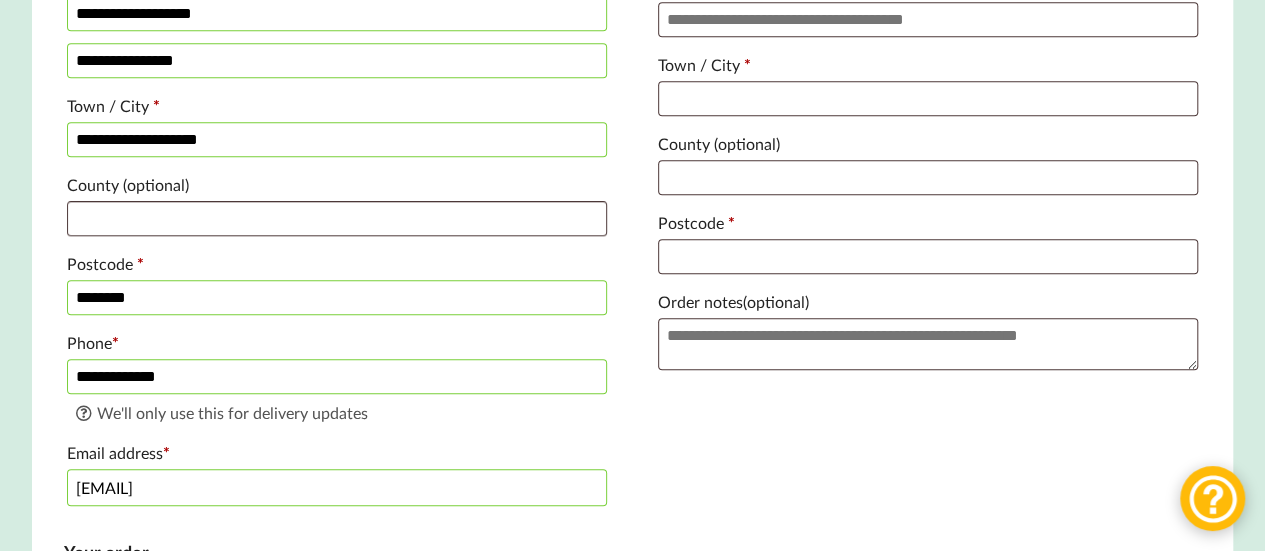 scroll, scrollTop: 900, scrollLeft: 0, axis: vertical 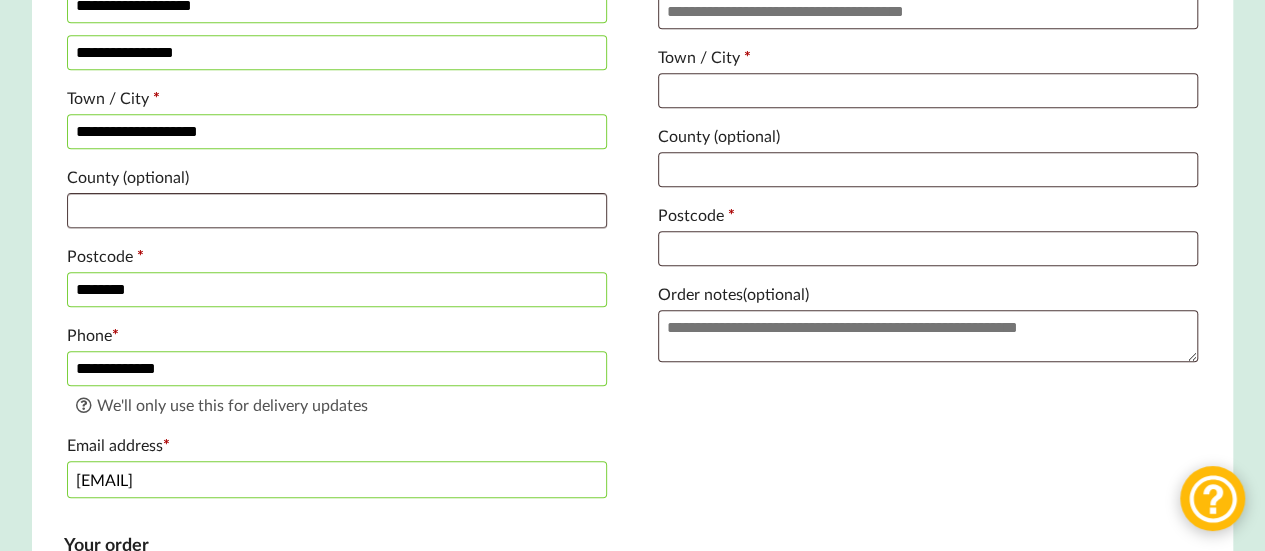 click on "********" at bounding box center [337, 289] 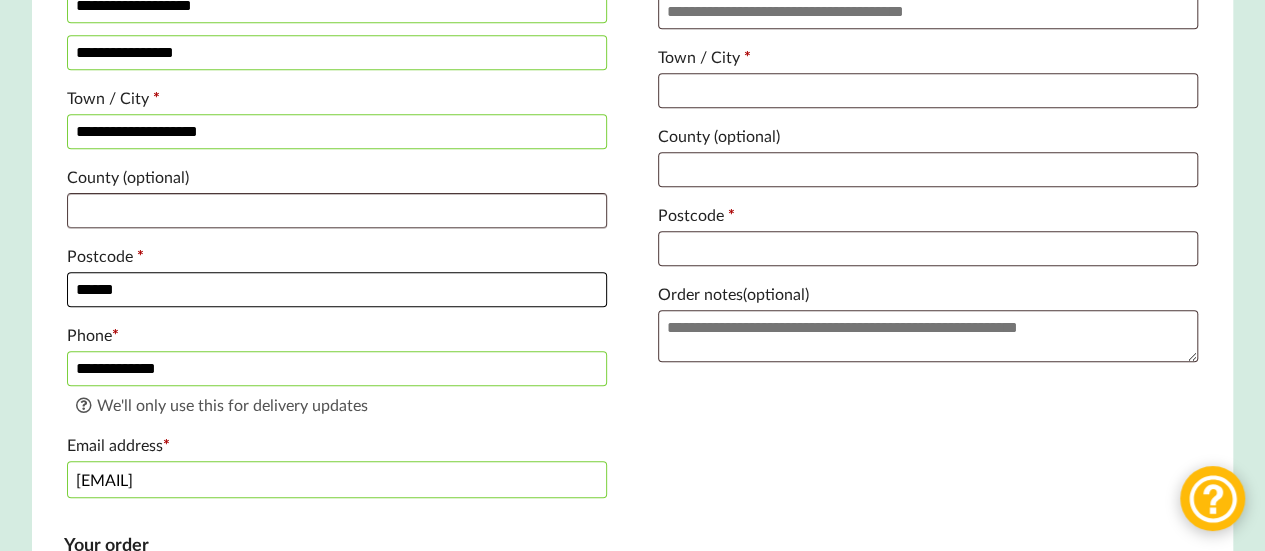 type on "******" 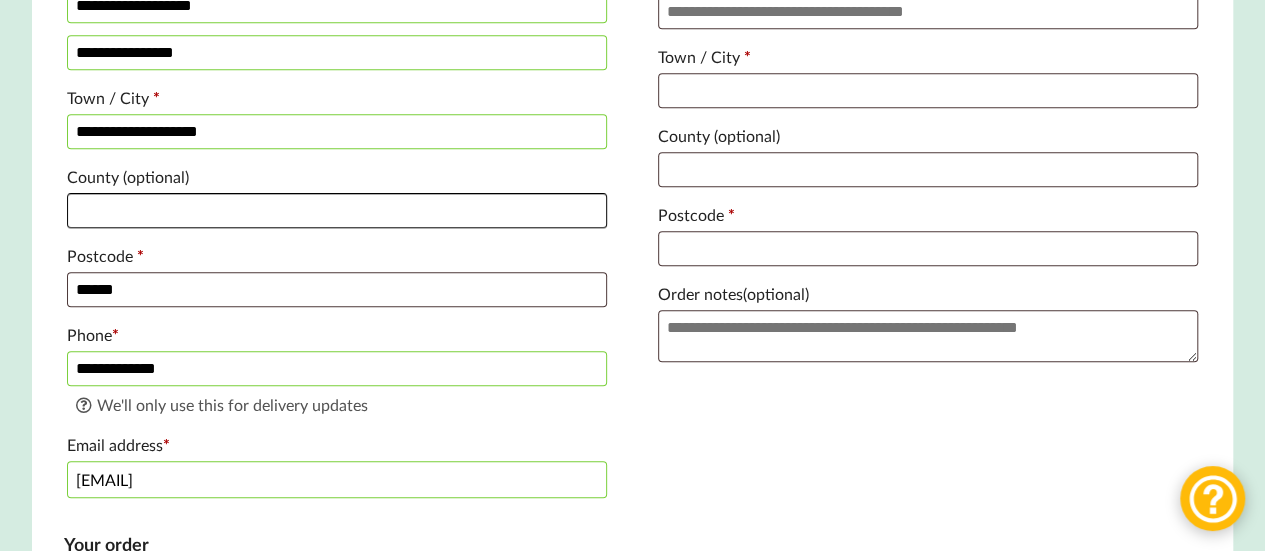click on "County   (optional)" at bounding box center (337, 210) 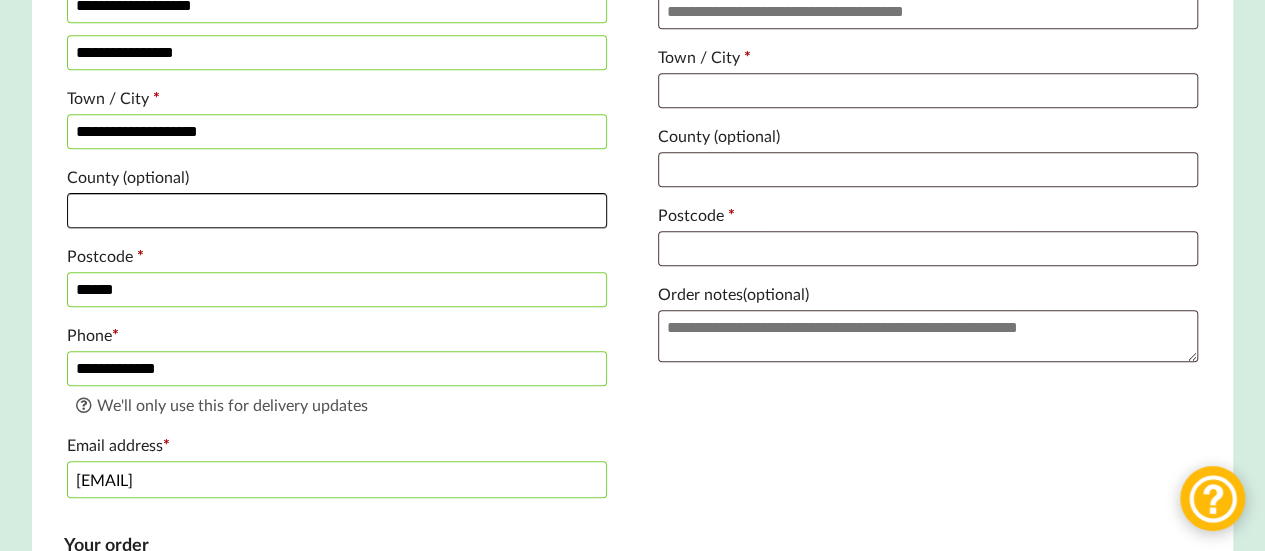type on "*" 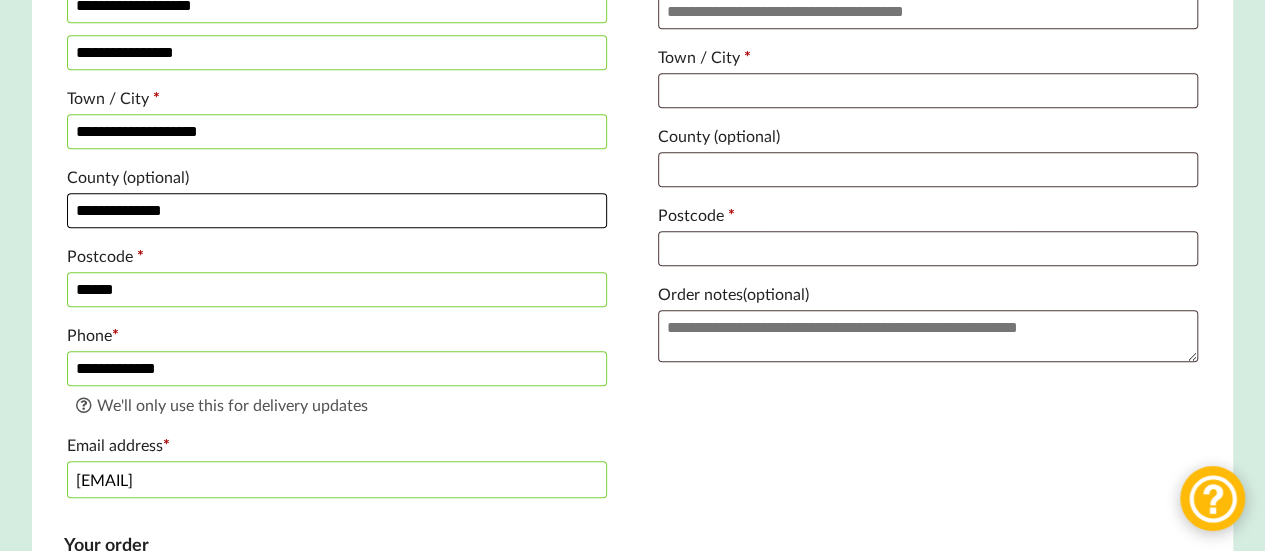 type on "**********" 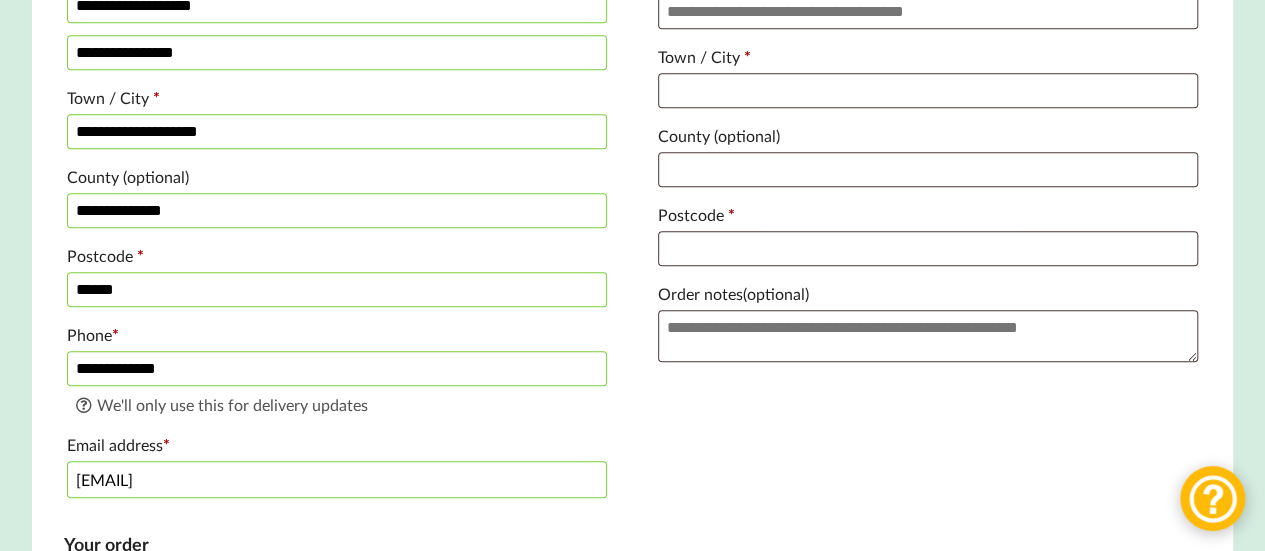 click on "**********" at bounding box center [633, 577] 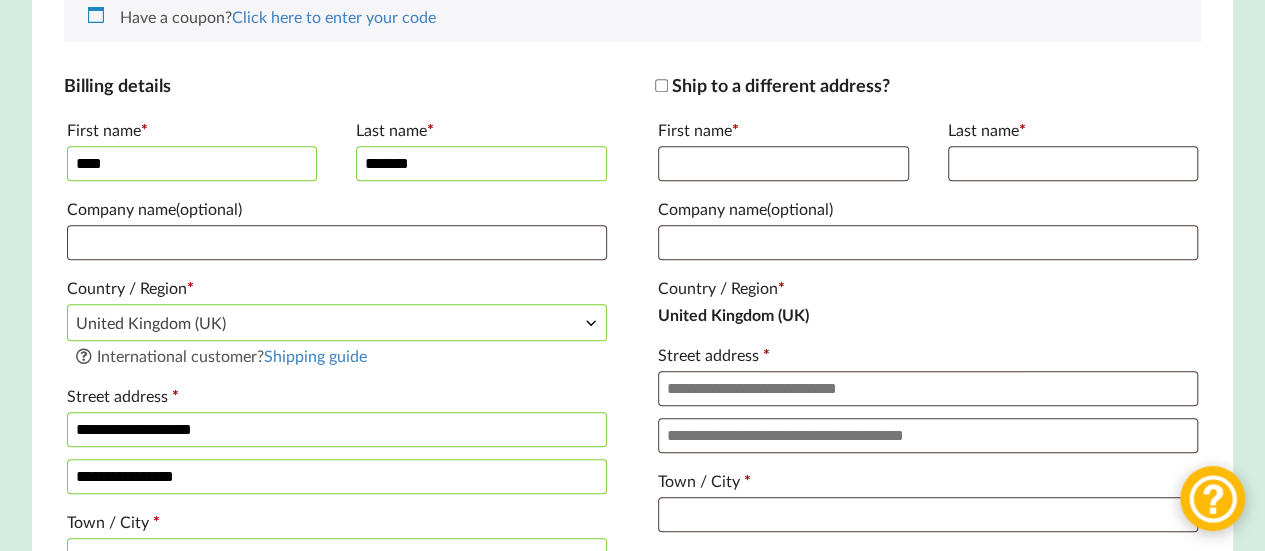 scroll, scrollTop: 400, scrollLeft: 0, axis: vertical 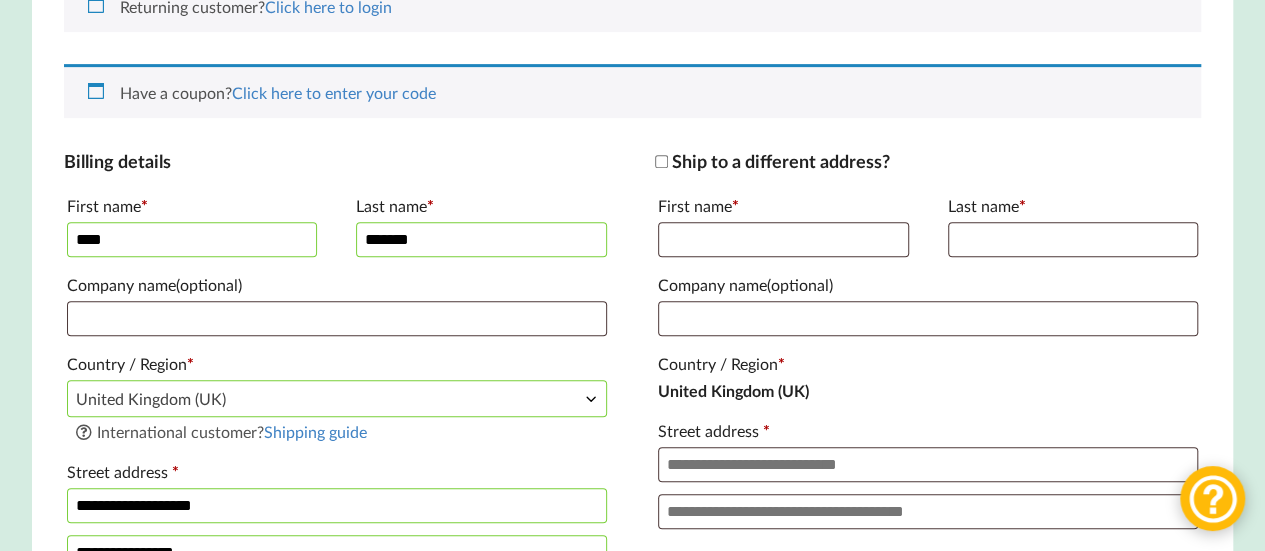 click on "Ship to a different address?" at bounding box center [772, 161] 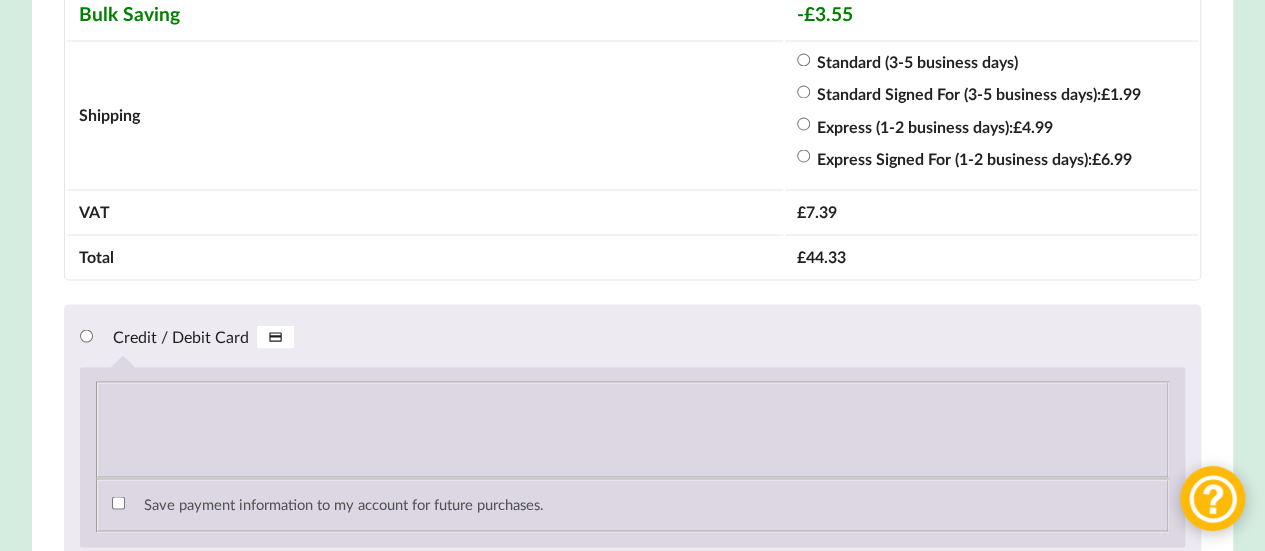 scroll, scrollTop: 1900, scrollLeft: 0, axis: vertical 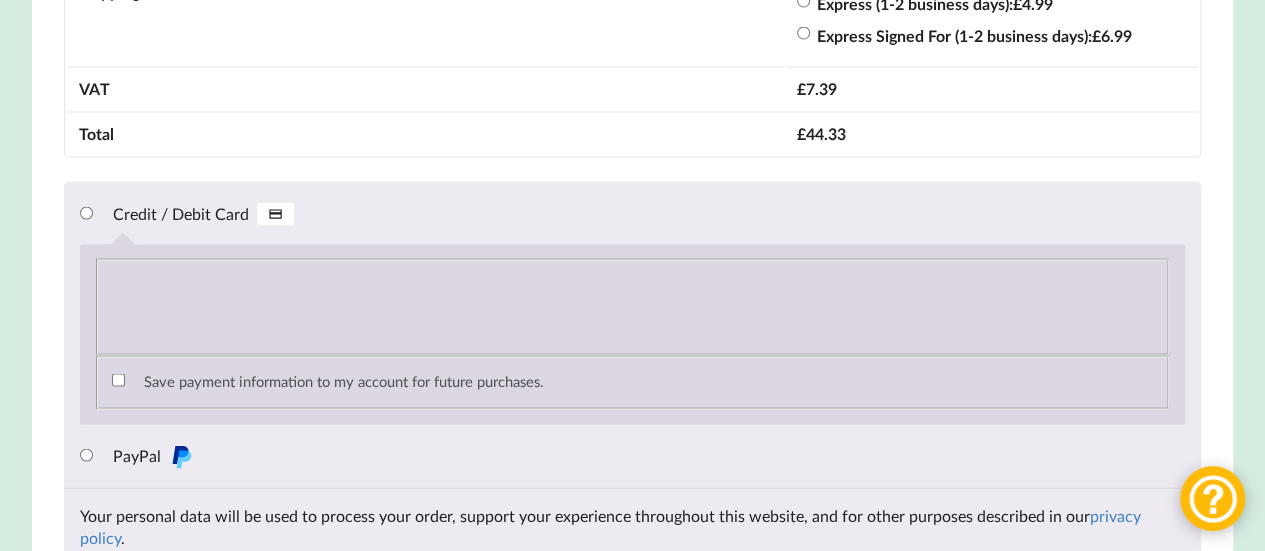 click on "Save payment information to my account for future purchases." at bounding box center (343, 381) 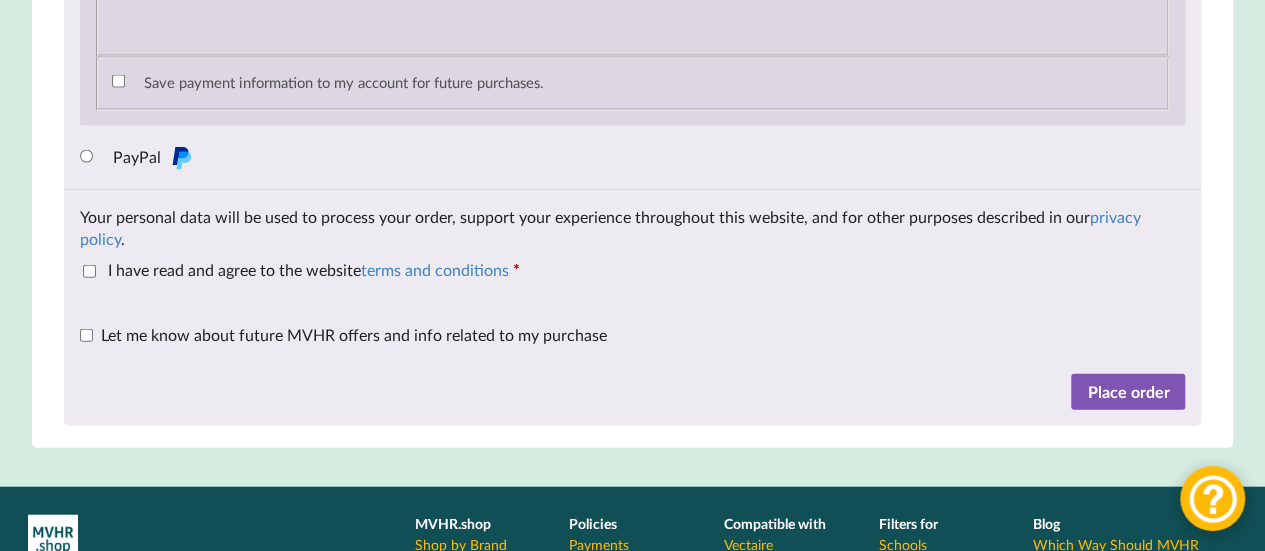 scroll, scrollTop: 2200, scrollLeft: 0, axis: vertical 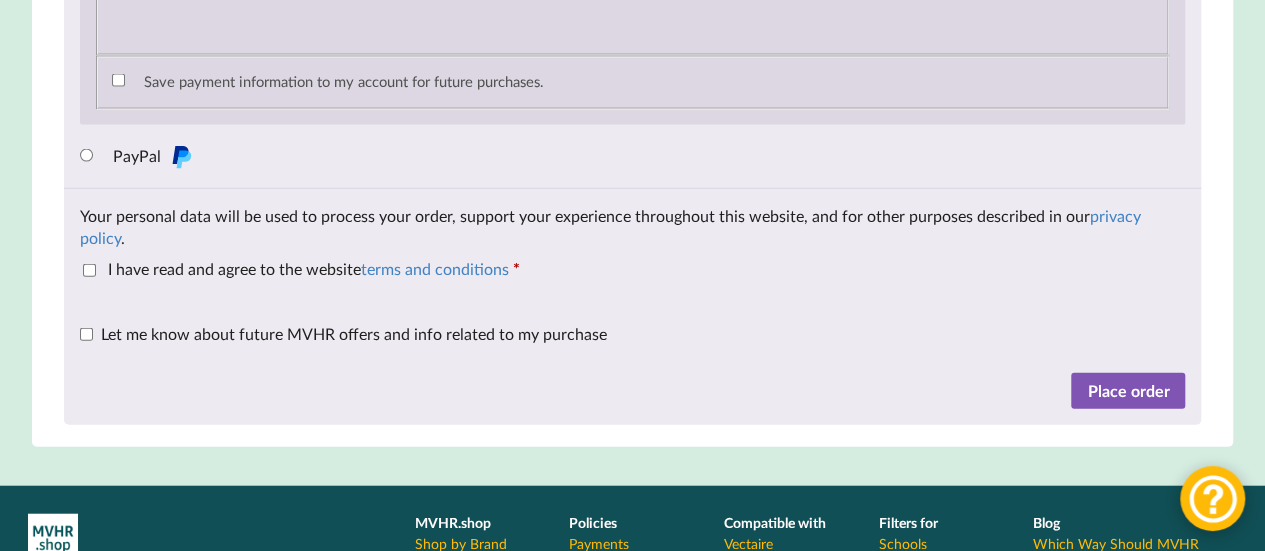click on "I have read and agree to the website  terms and conditions" at bounding box center (308, 268) 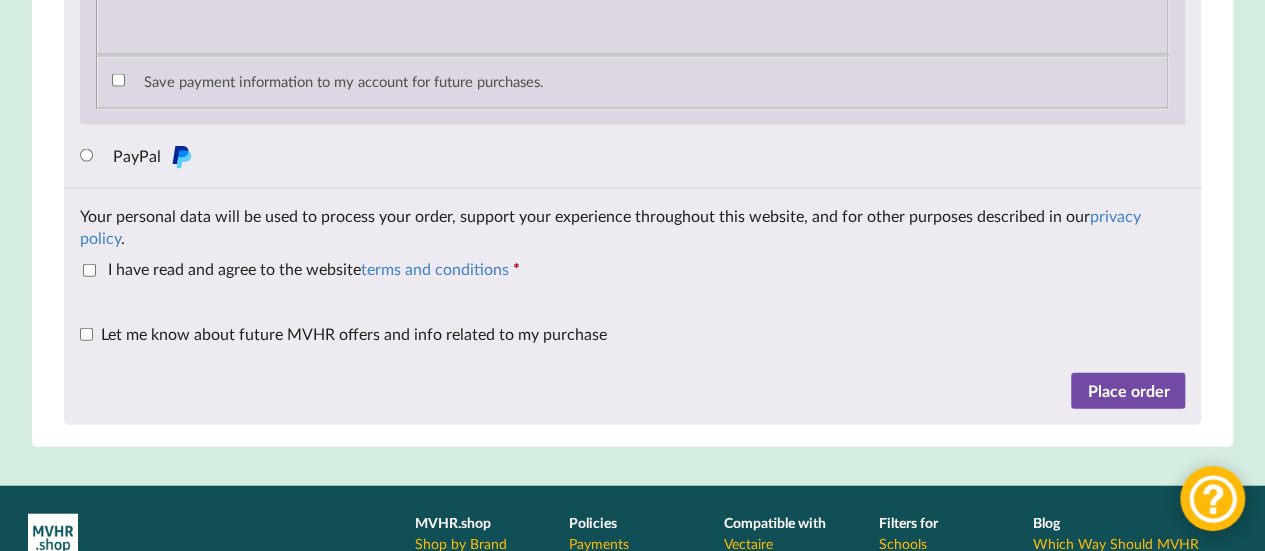 click on "Place order" at bounding box center [1128, 391] 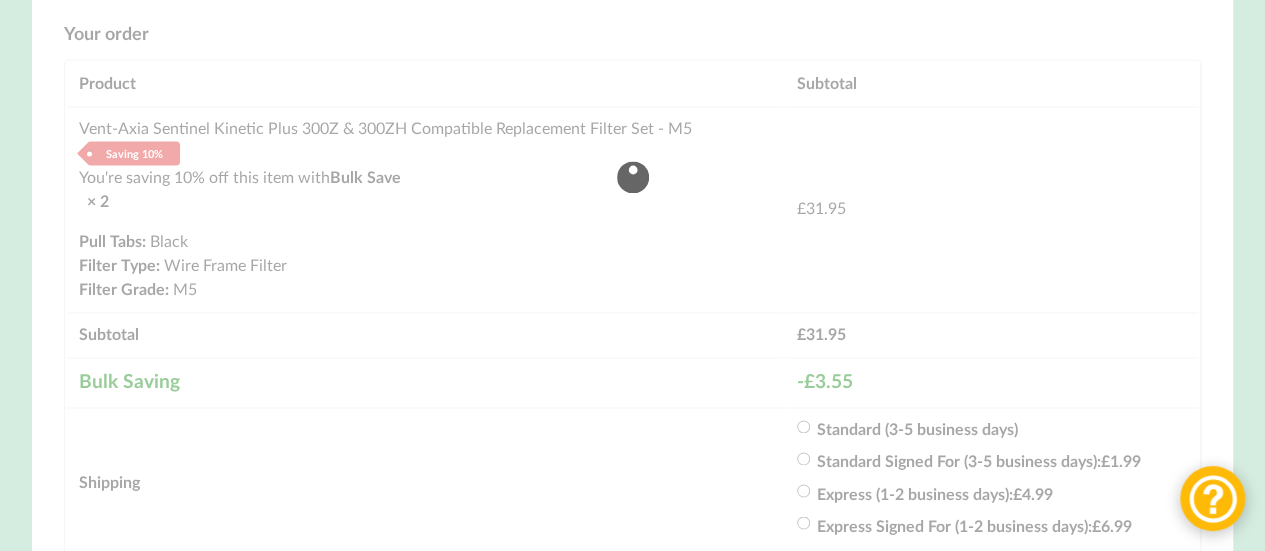 scroll, scrollTop: 1500, scrollLeft: 0, axis: vertical 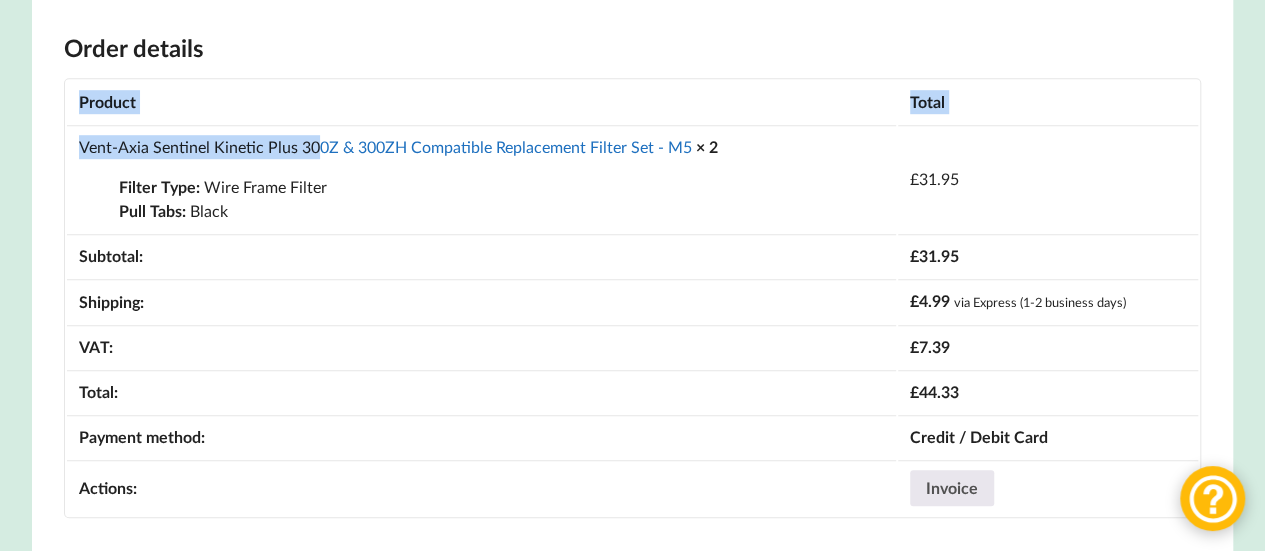 drag, startPoint x: 63, startPoint y: 167, endPoint x: 304, endPoint y: 151, distance: 241.53053 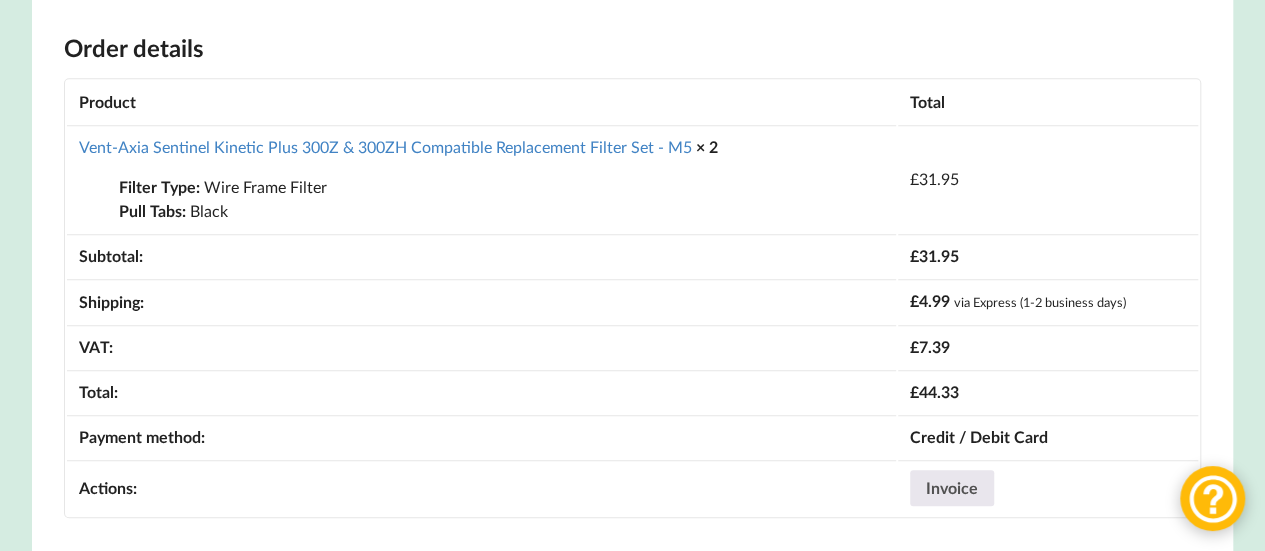 click on "Wire Frame Filter" at bounding box center [501, 187] 